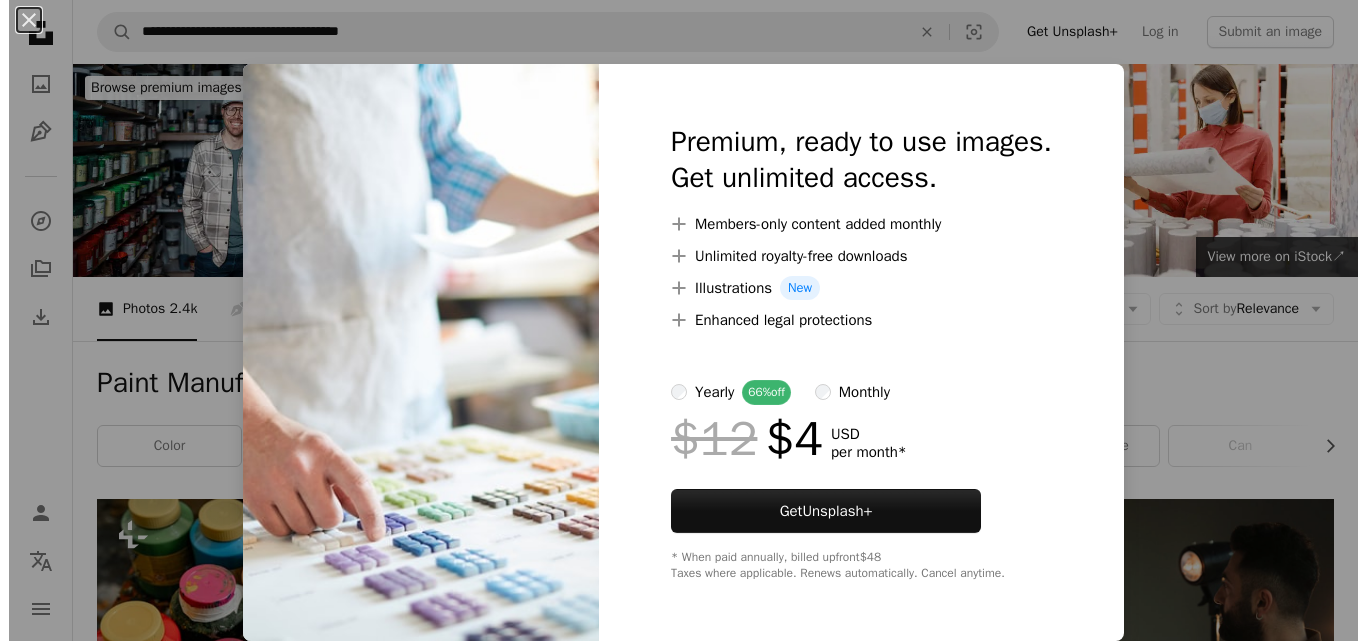 scroll, scrollTop: 1280, scrollLeft: 0, axis: vertical 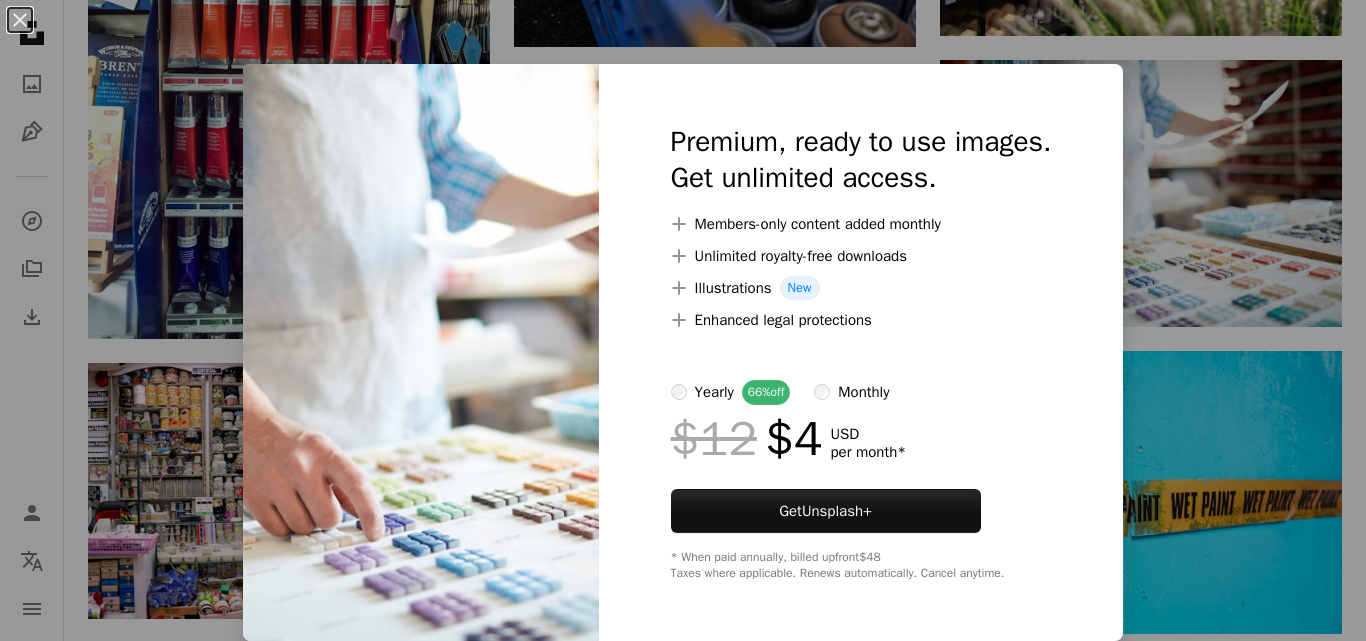 click on "An X shape Premium, ready to use images. Get unlimited access. A plus sign Members-only content added monthly A plus sign Unlimited royalty-free downloads A plus sign Illustrations  New A plus sign Enhanced legal protections yearly 66%  off monthly $12   $4 USD per month * Get  Unsplash+ * When paid annually, billed upfront  $48 Taxes where applicable. Renews automatically. Cancel anytime." at bounding box center [683, 320] 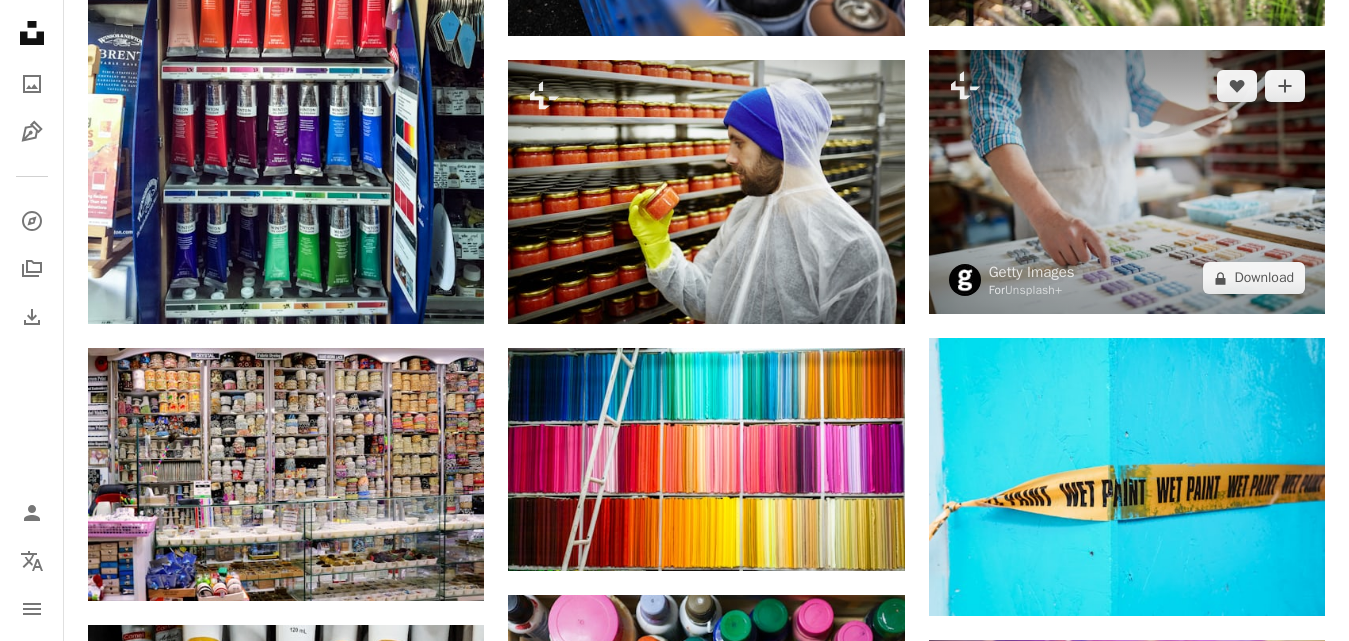 click at bounding box center [1127, 182] 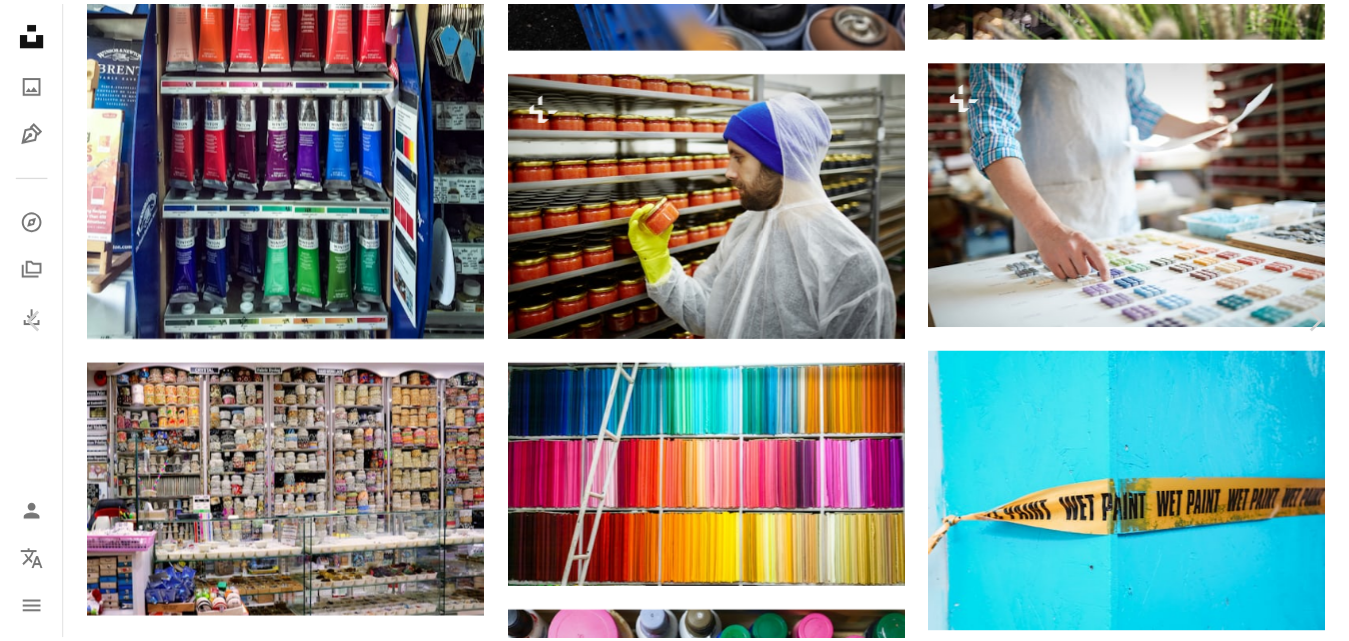 scroll, scrollTop: 450, scrollLeft: 0, axis: vertical 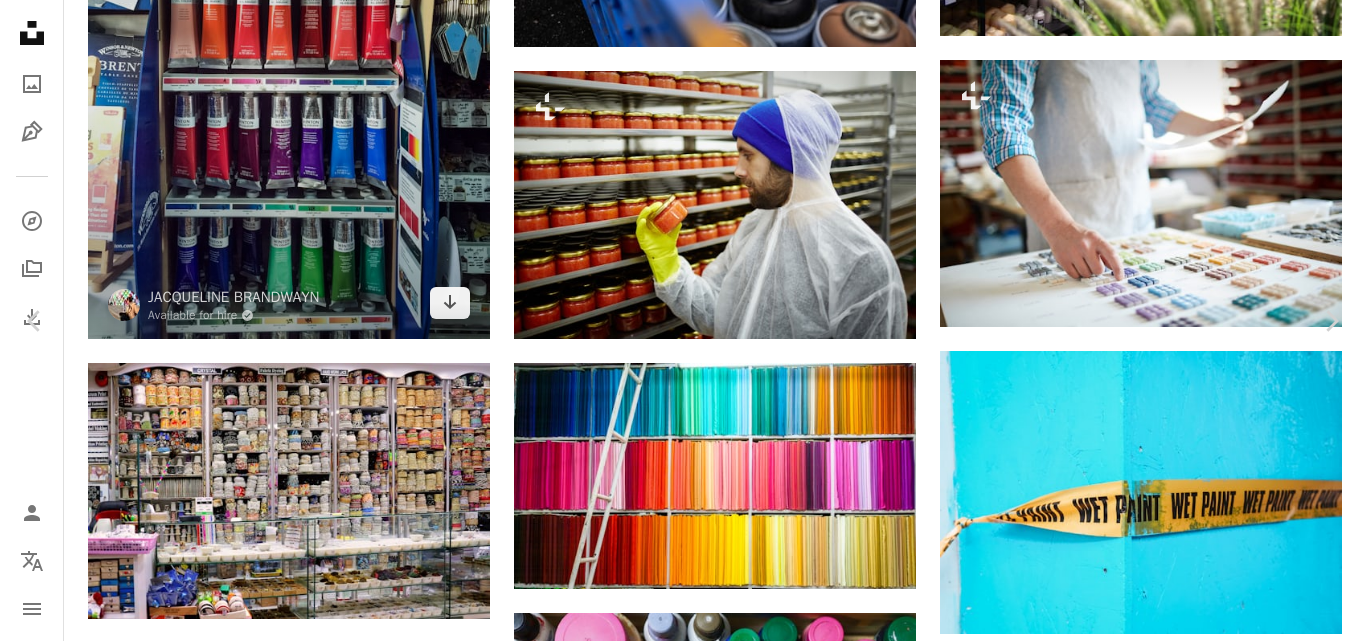 click on "[FIRST] [LAST]" at bounding box center (683, 3411) 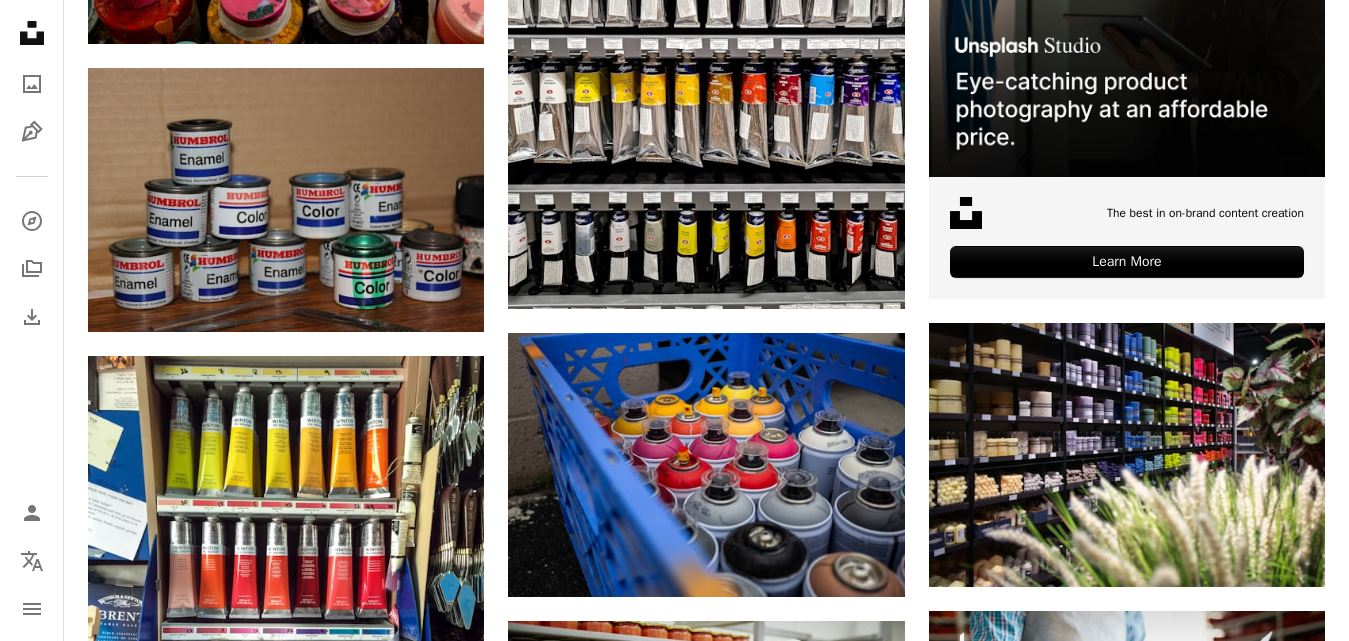 scroll, scrollTop: 170, scrollLeft: 0, axis: vertical 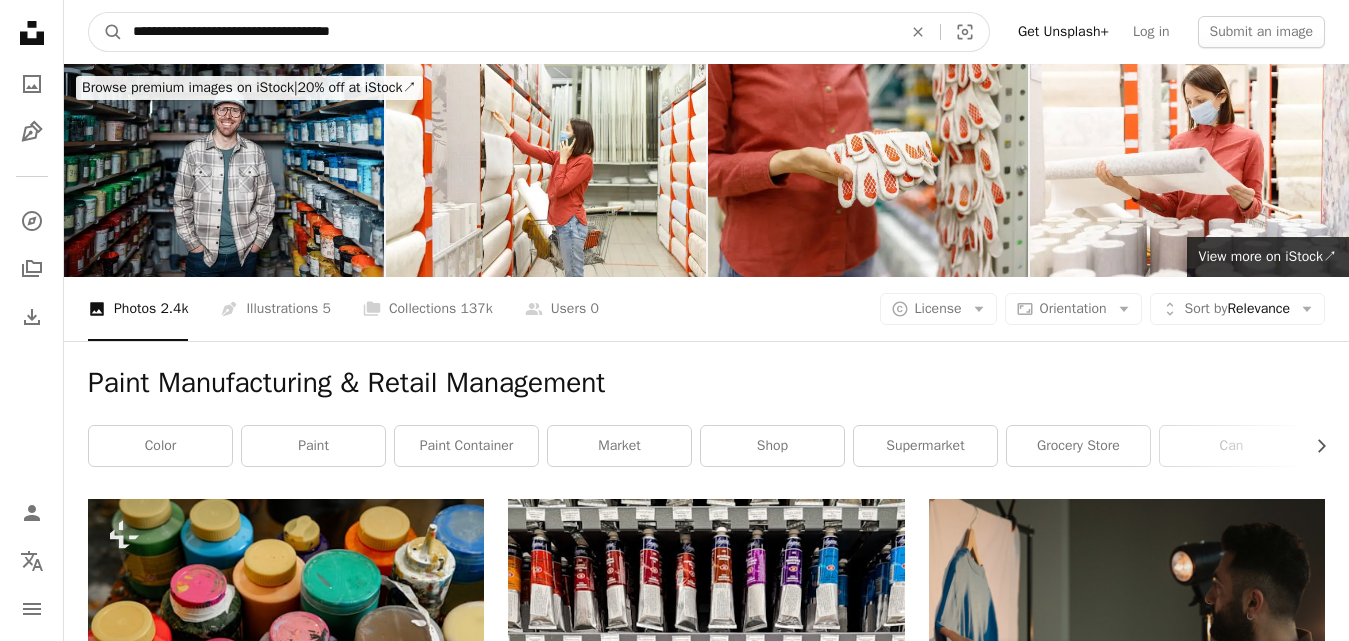 type on "**********" 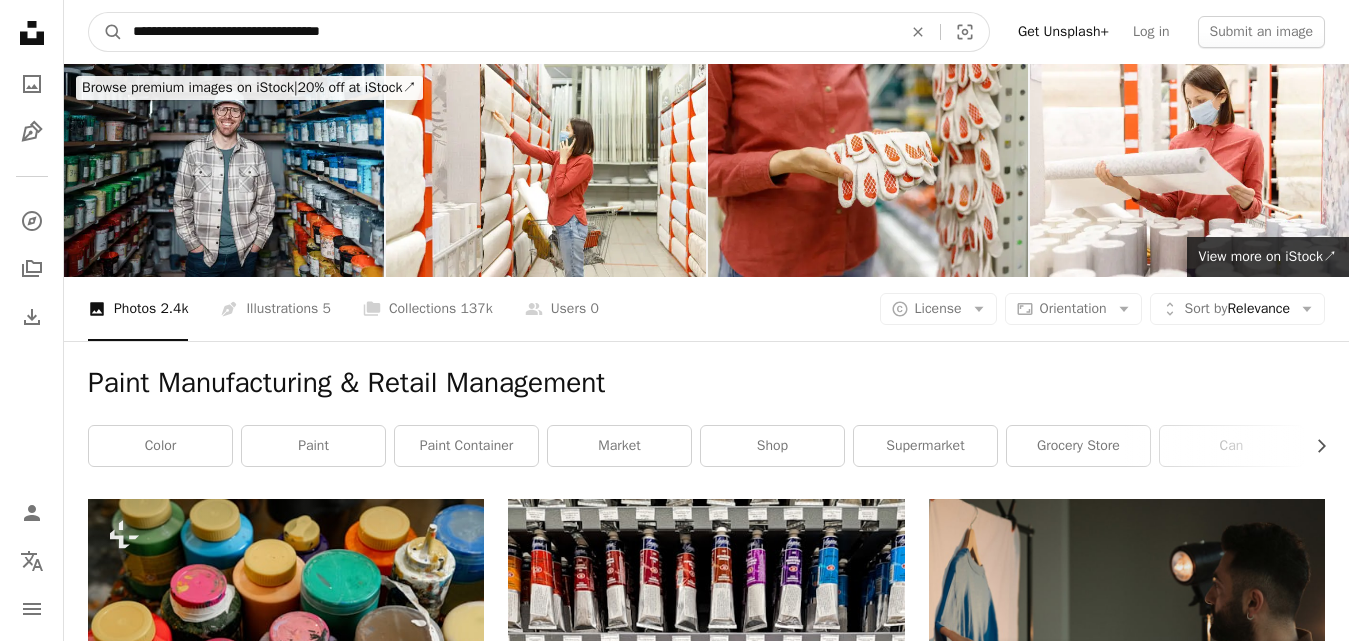 type on "**********" 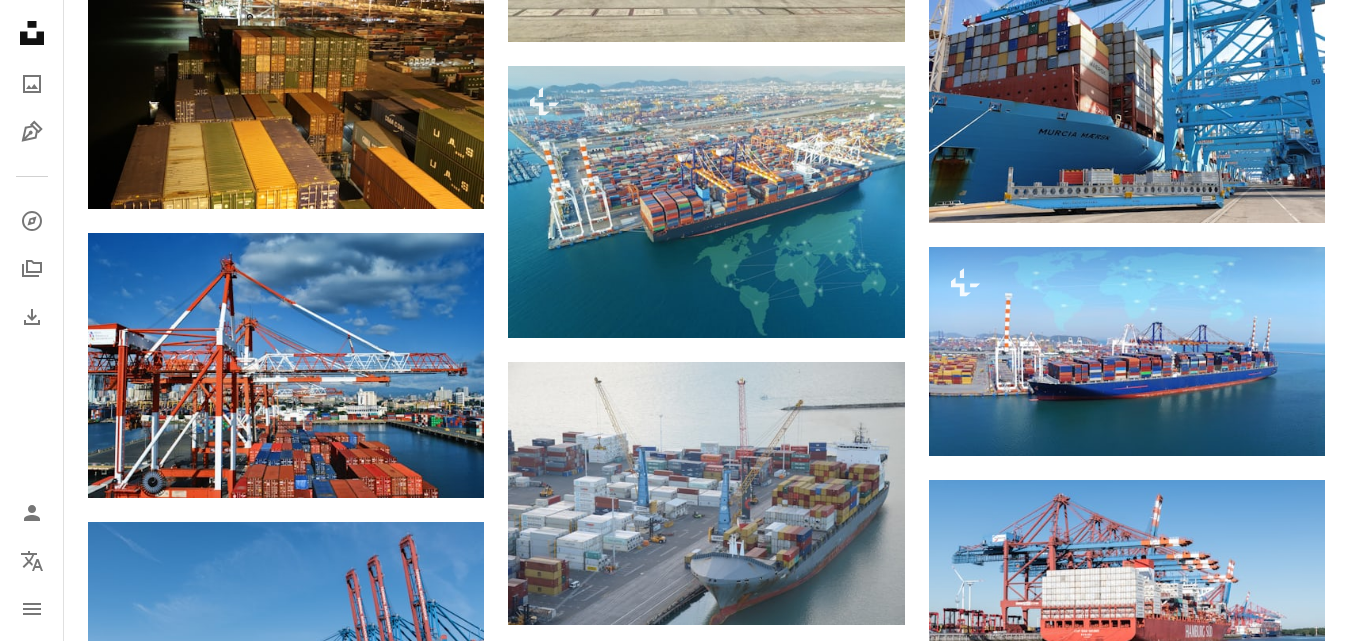 scroll, scrollTop: 1040, scrollLeft: 0, axis: vertical 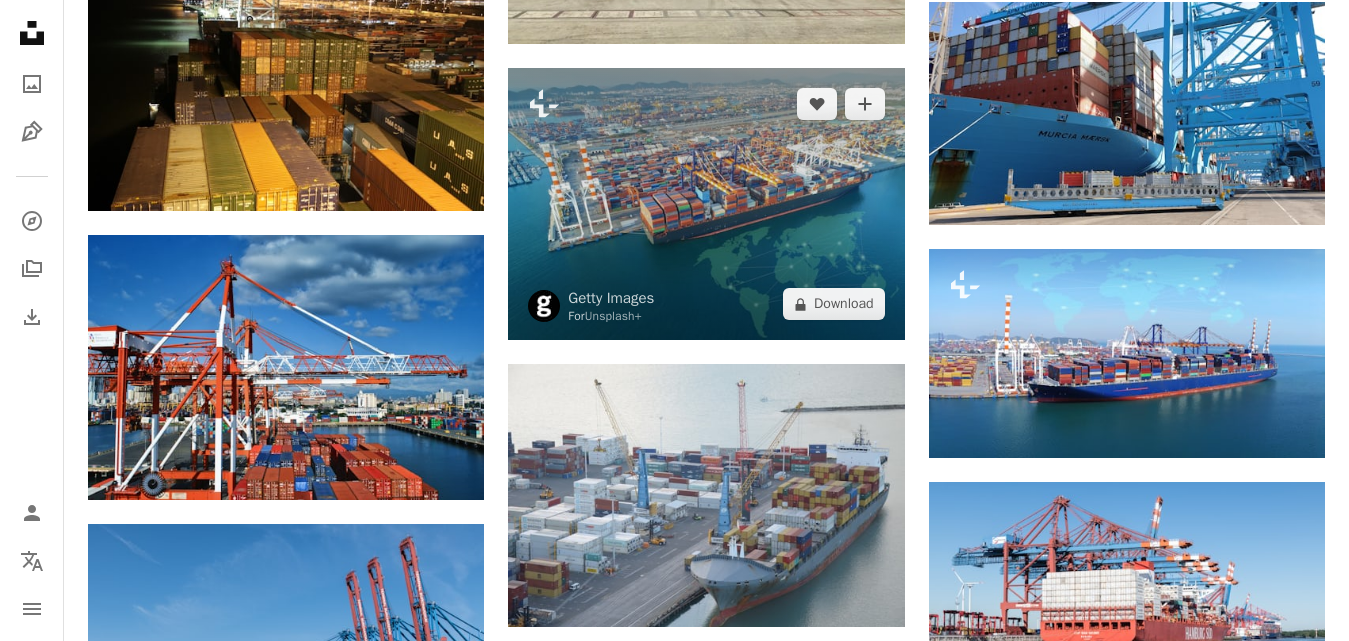 click at bounding box center (706, 204) 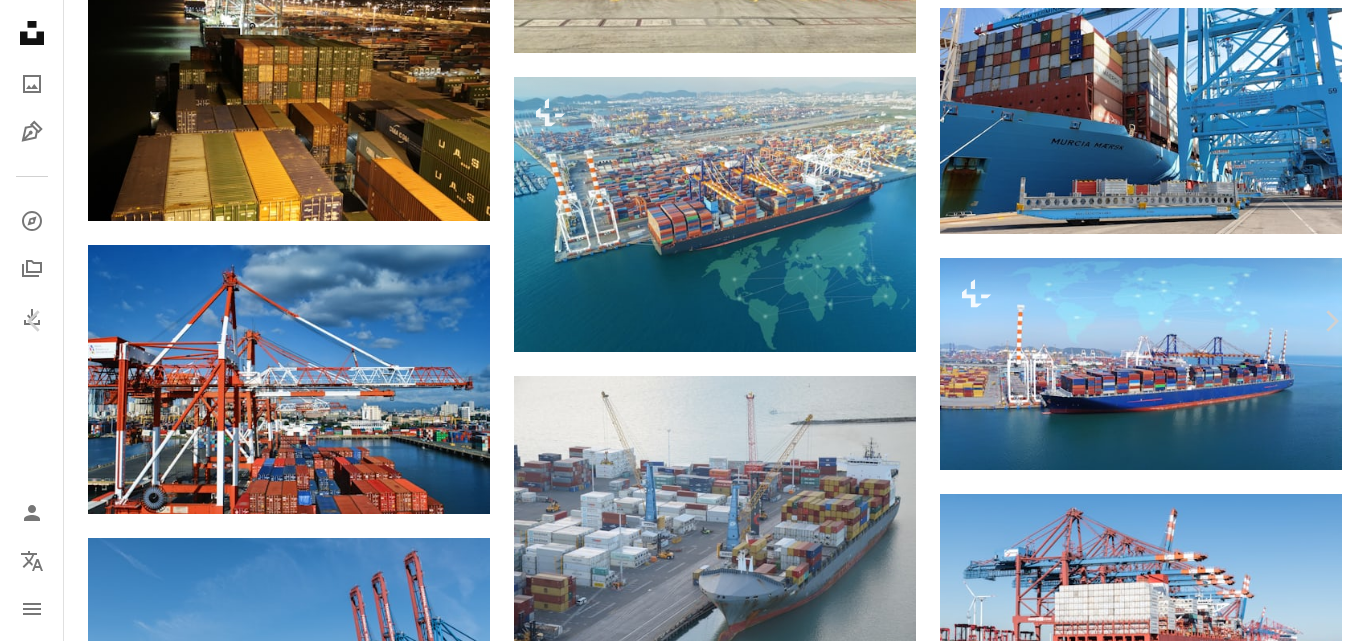 type 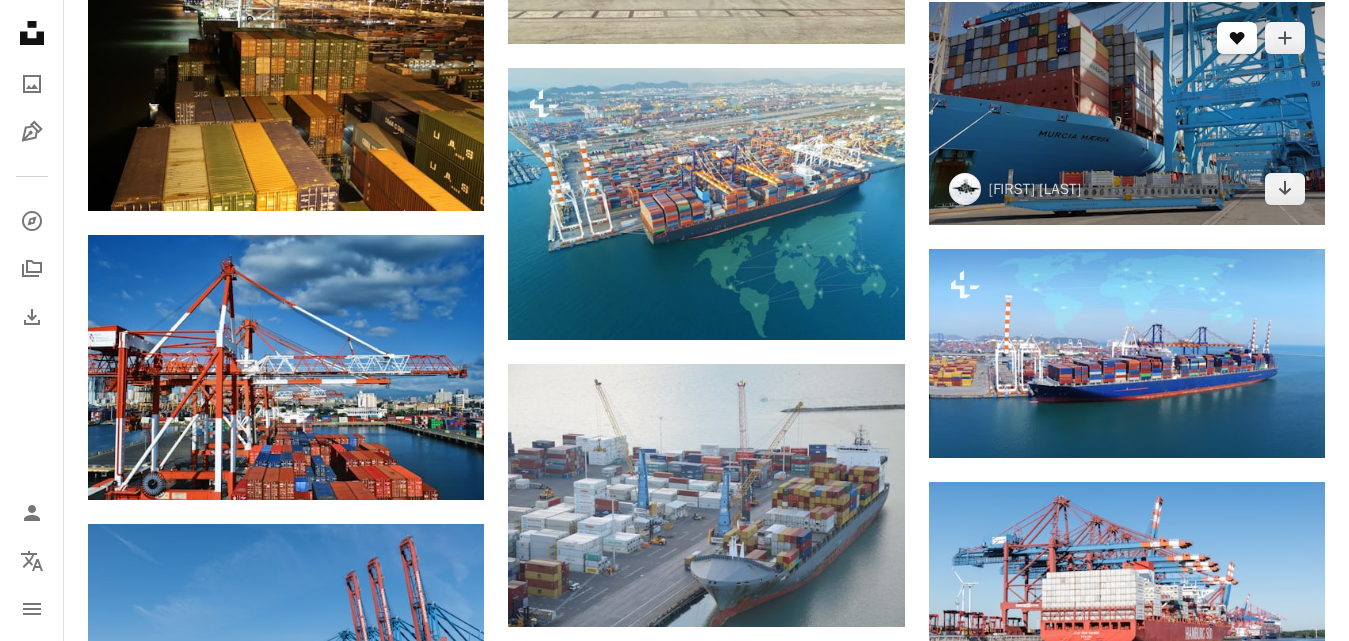 click on "A heart" at bounding box center (1237, 38) 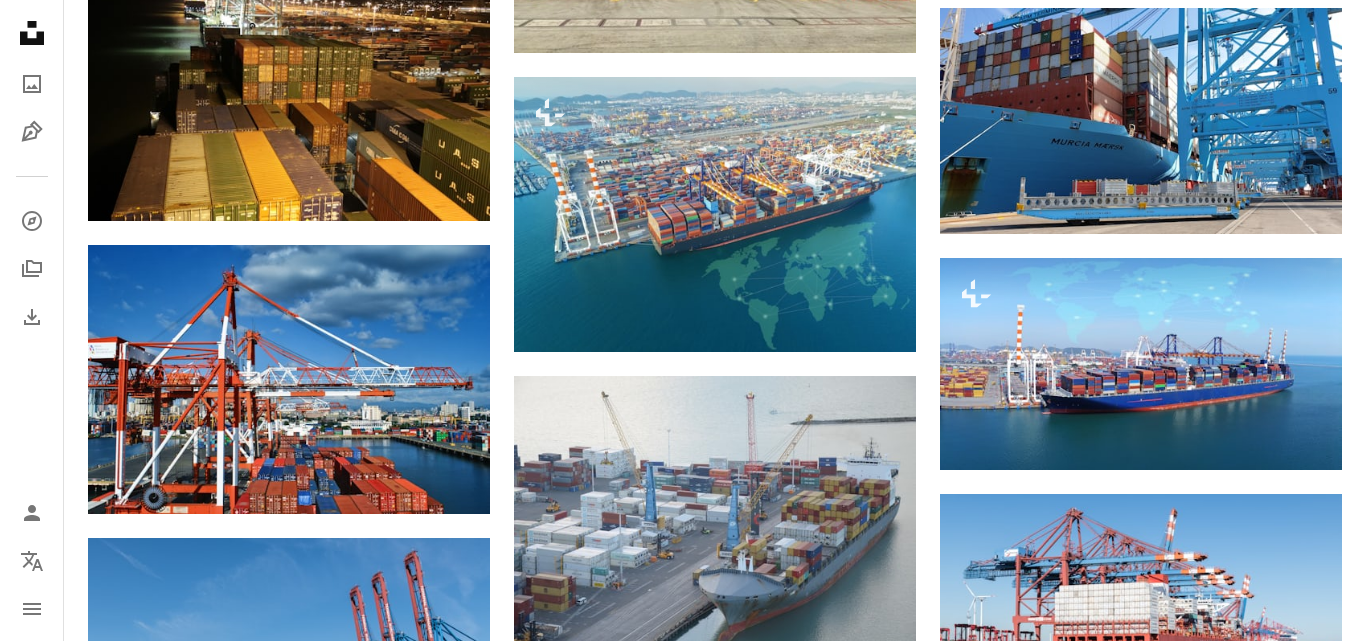 click on "[FIRST] [LAST]" at bounding box center (683, 12371) 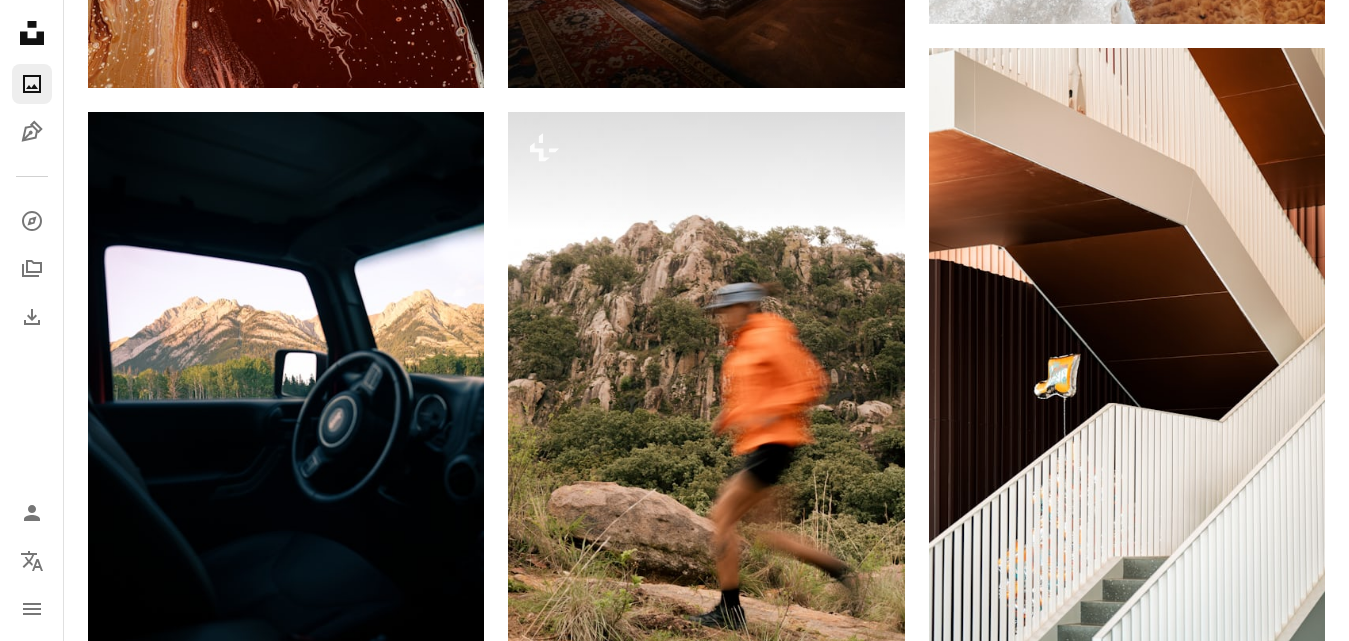 scroll, scrollTop: 0, scrollLeft: 0, axis: both 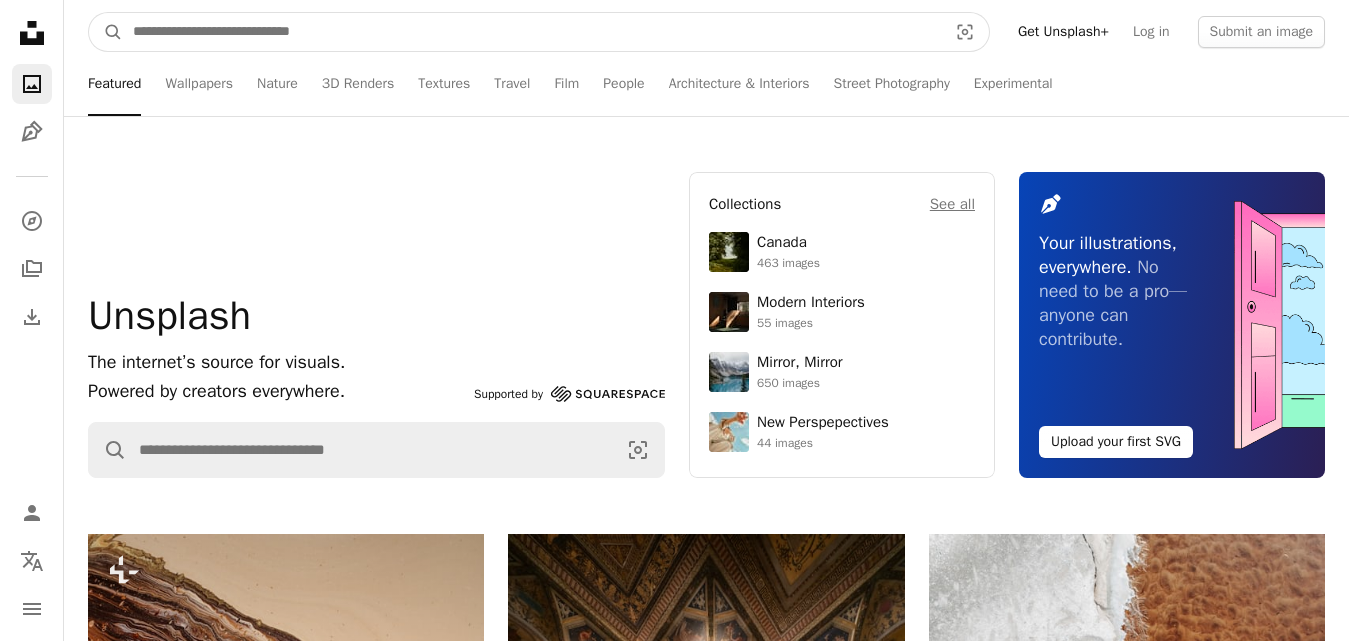 click at bounding box center [532, 32] 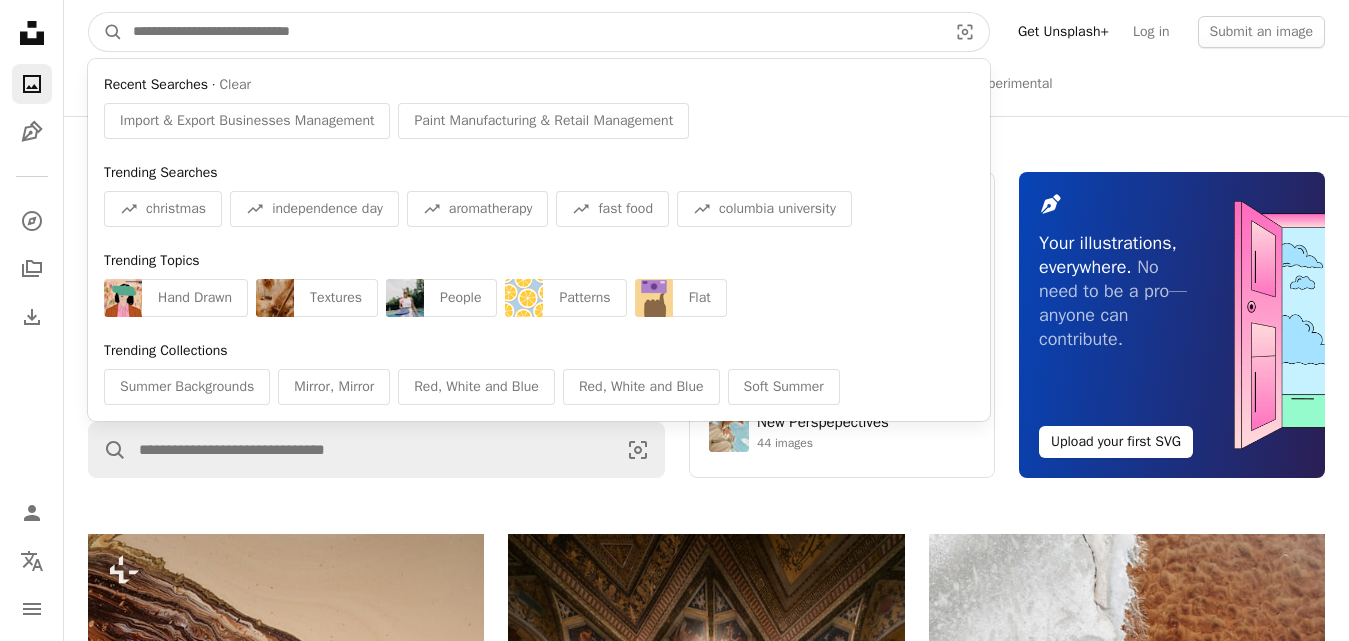 paste on "**********" 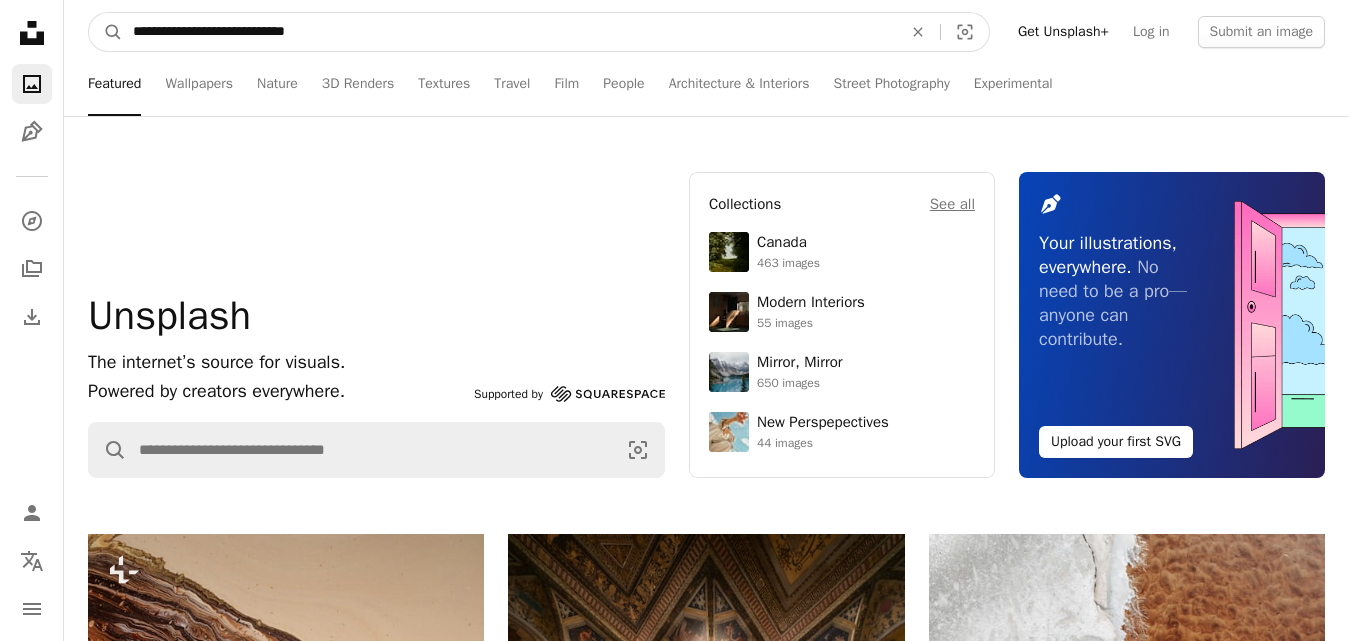 type on "**********" 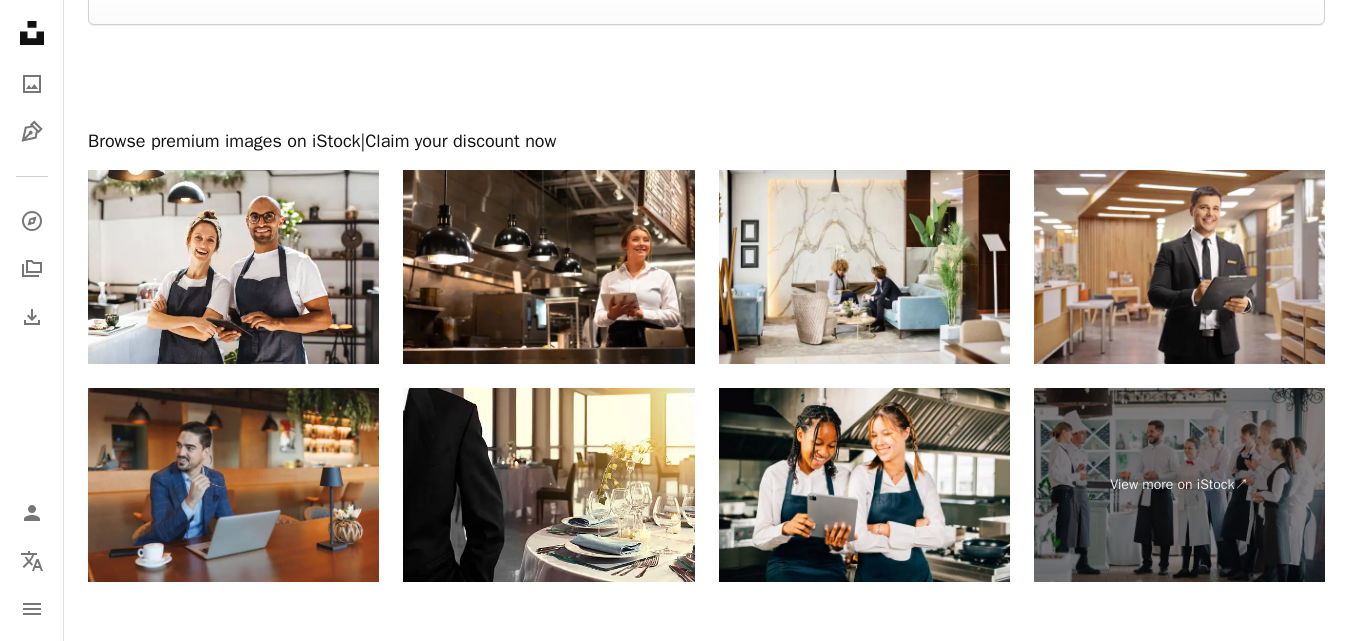 scroll, scrollTop: 3578, scrollLeft: 0, axis: vertical 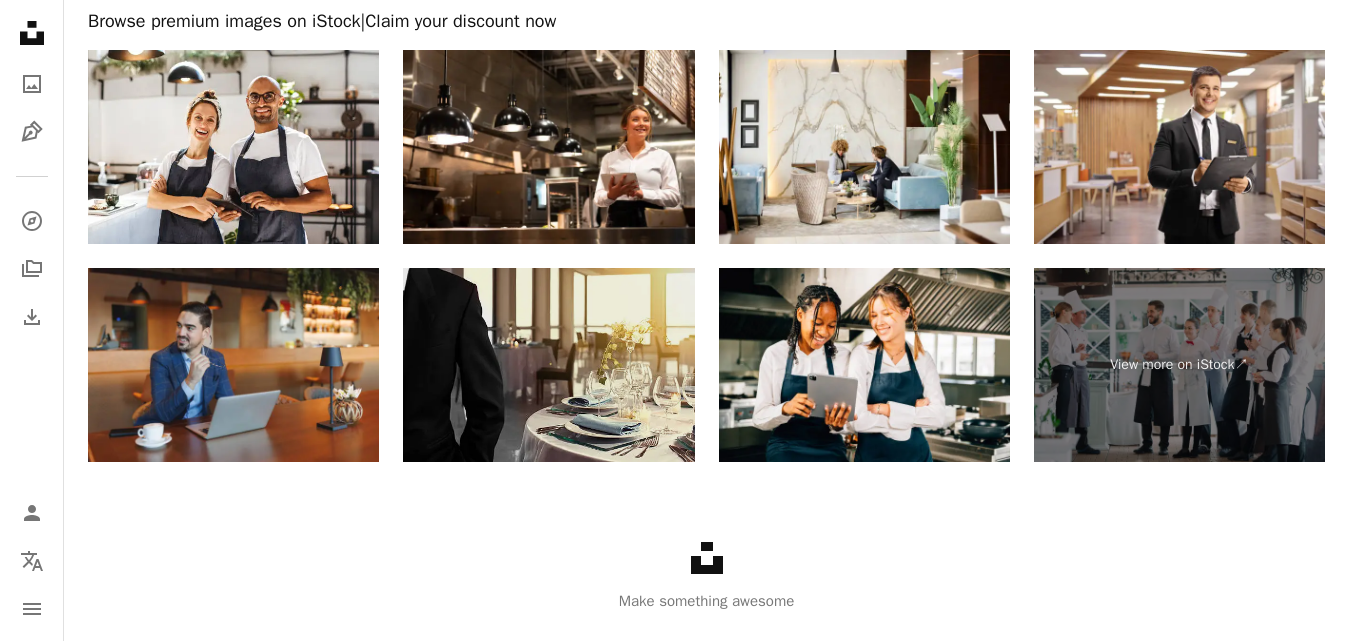 drag, startPoint x: 546, startPoint y: 339, endPoint x: 486, endPoint y: 348, distance: 60.671246 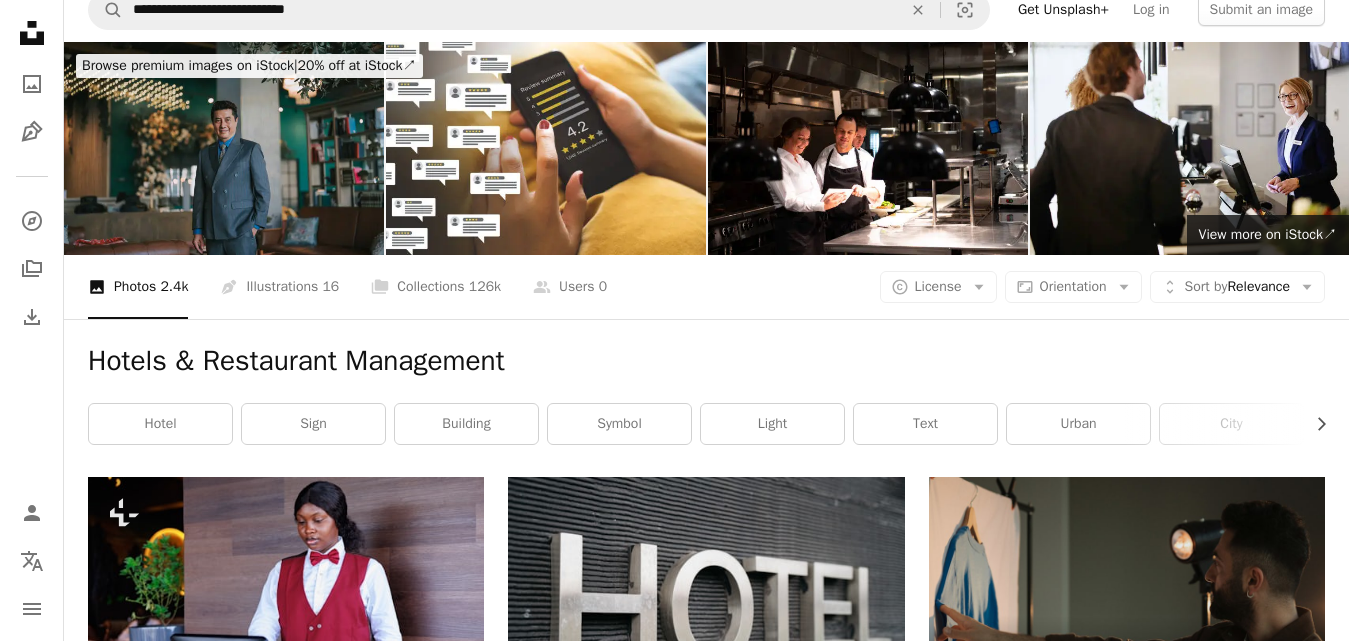 scroll, scrollTop: 0, scrollLeft: 0, axis: both 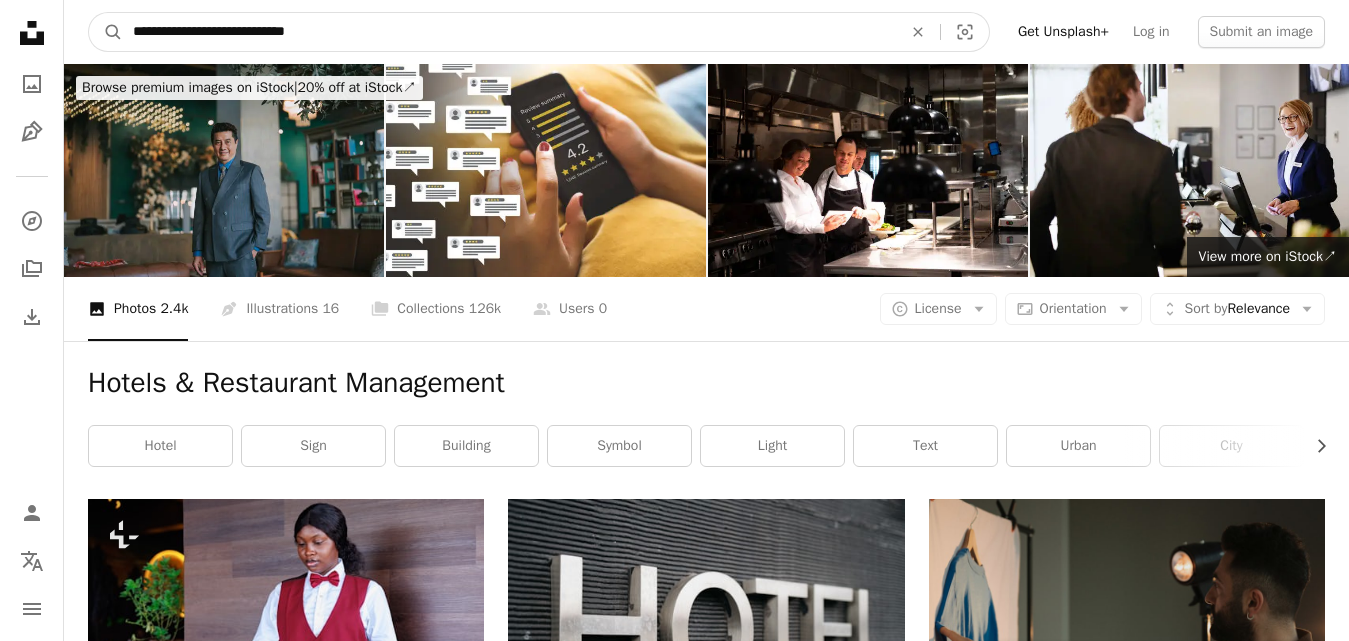 drag, startPoint x: 773, startPoint y: 32, endPoint x: 16, endPoint y: 36, distance: 757.01056 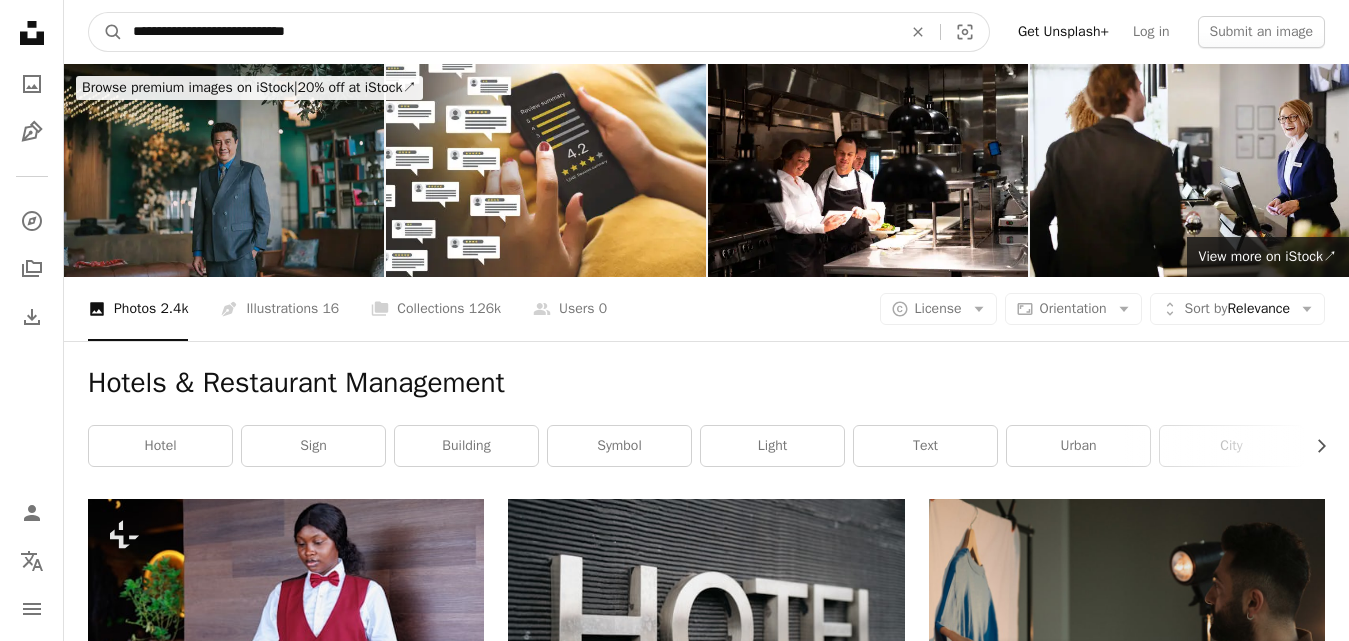 paste 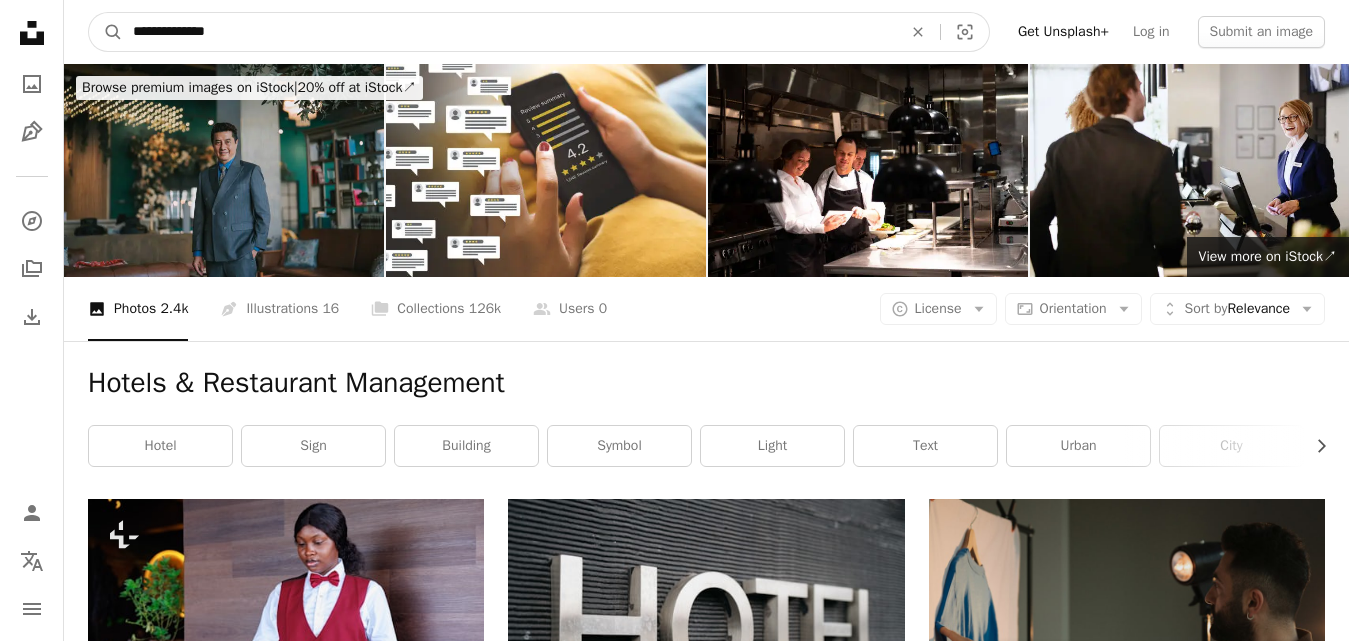 type on "**********" 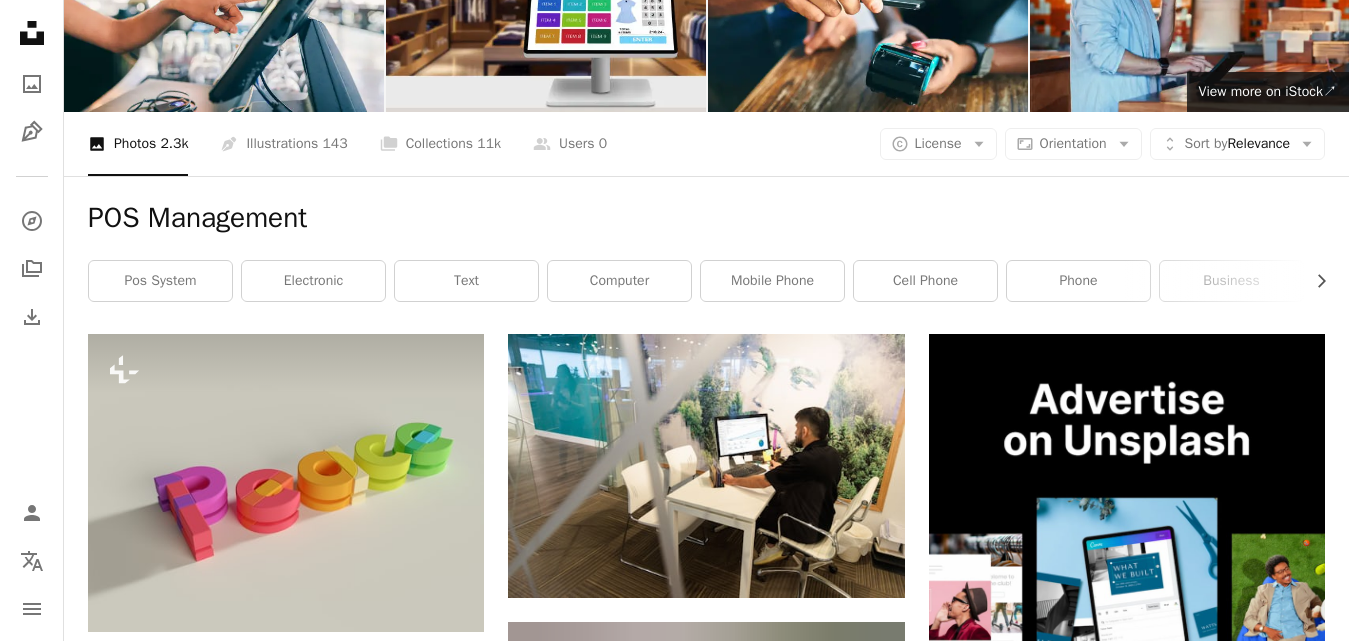 scroll, scrollTop: 0, scrollLeft: 0, axis: both 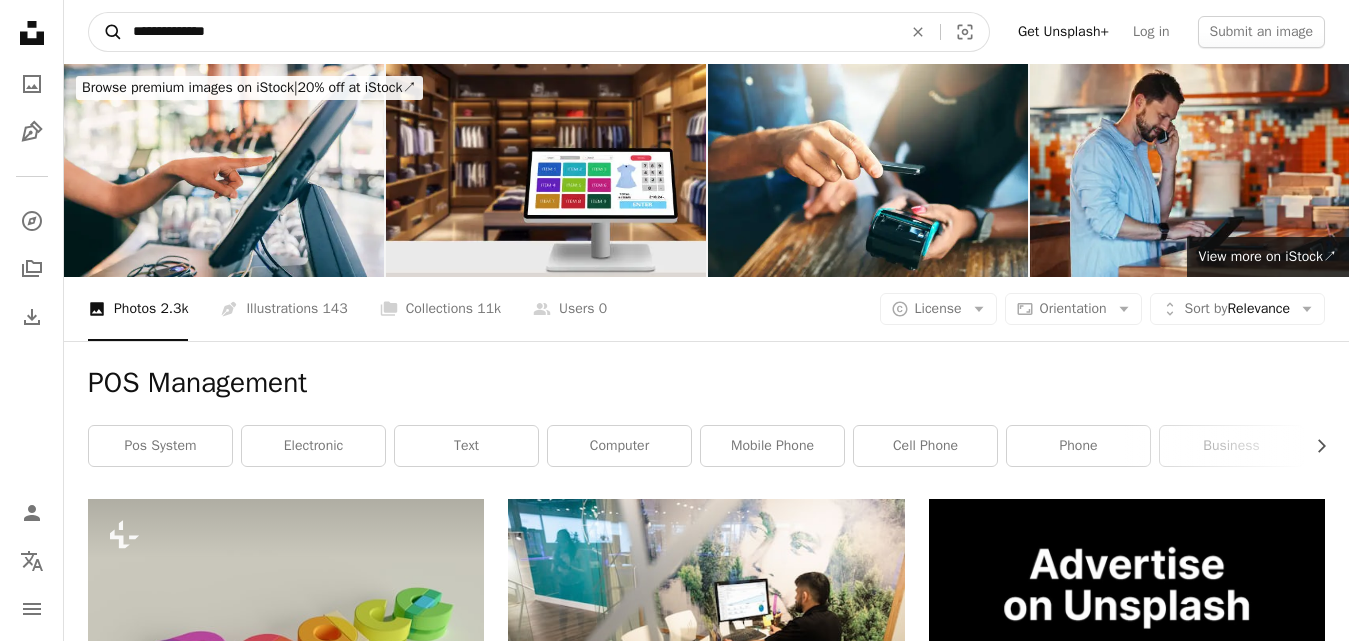drag, startPoint x: 493, startPoint y: 30, endPoint x: 102, endPoint y: 34, distance: 391.02045 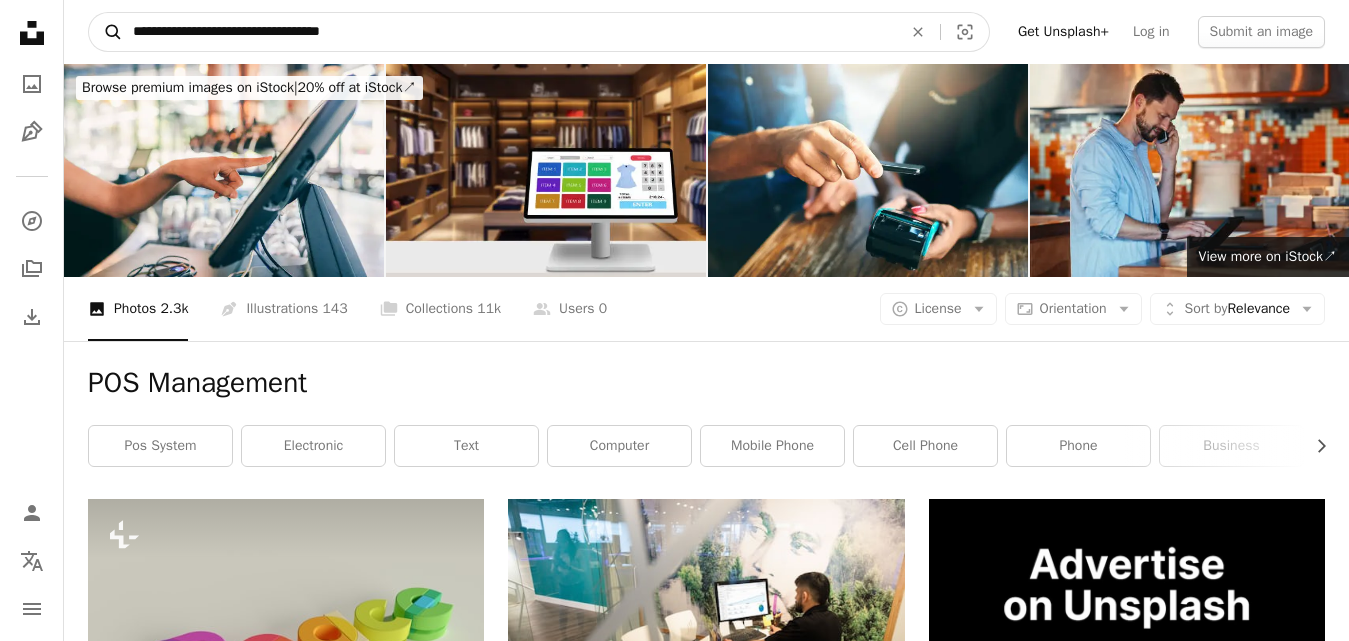 type on "**********" 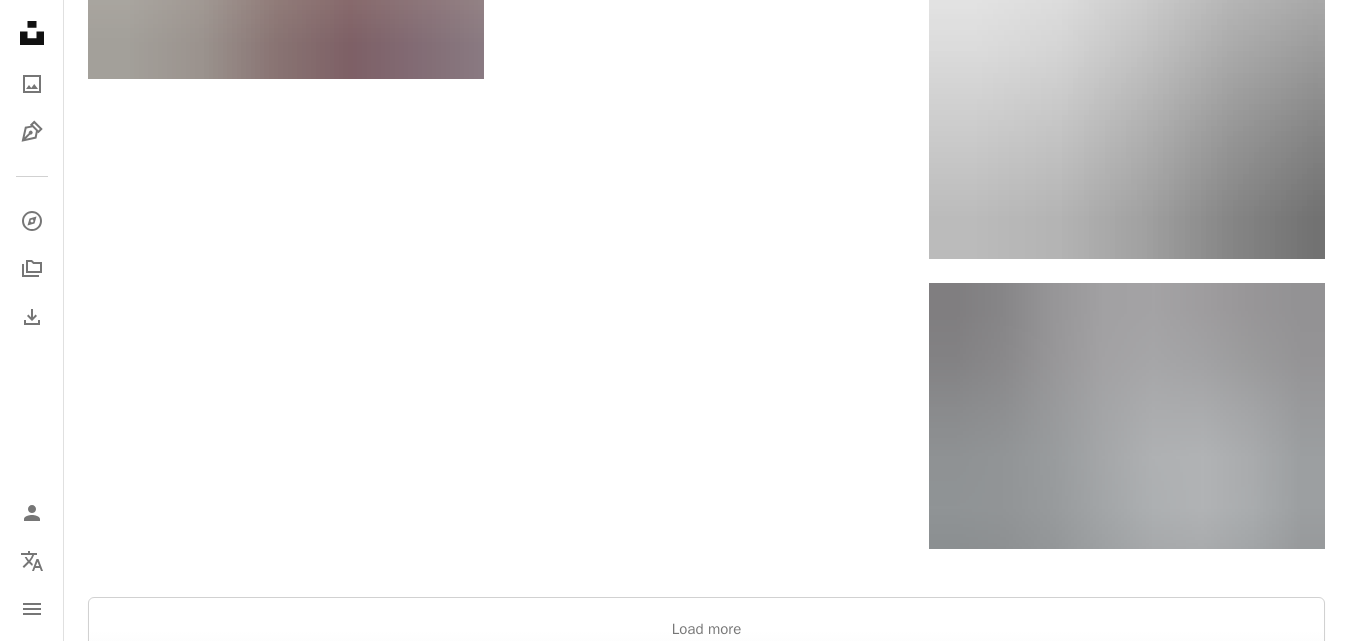 scroll, scrollTop: 2976, scrollLeft: 0, axis: vertical 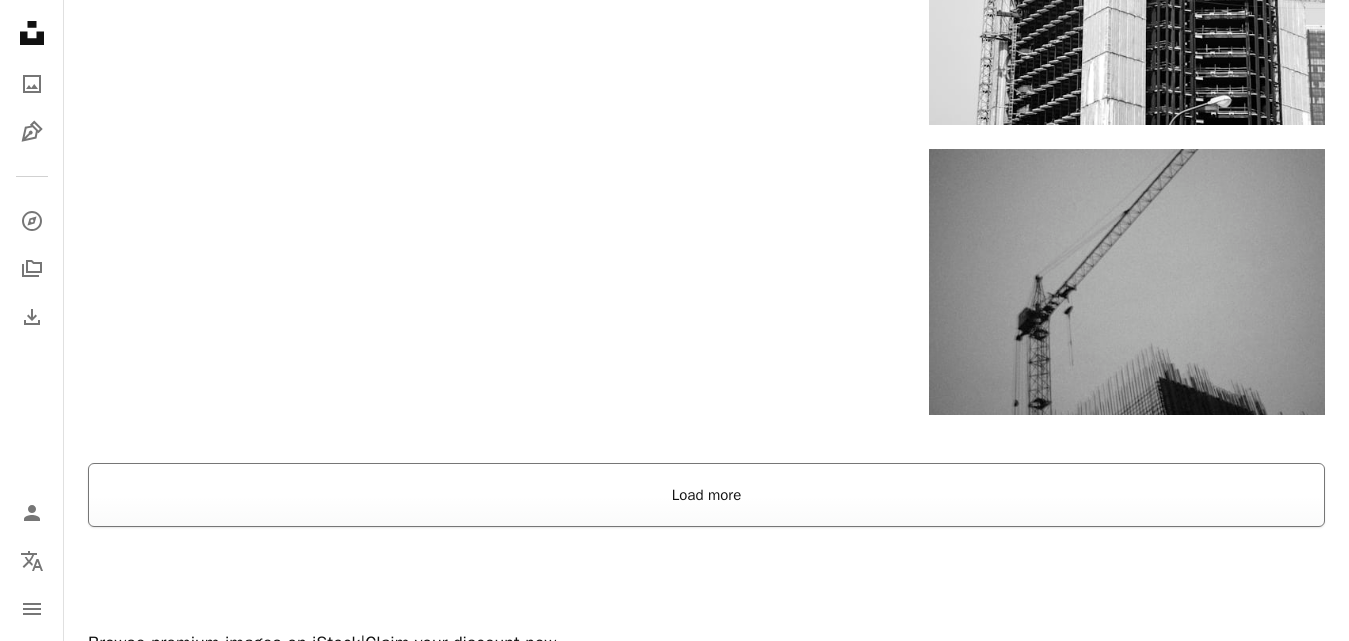 click on "Load more" at bounding box center (706, 495) 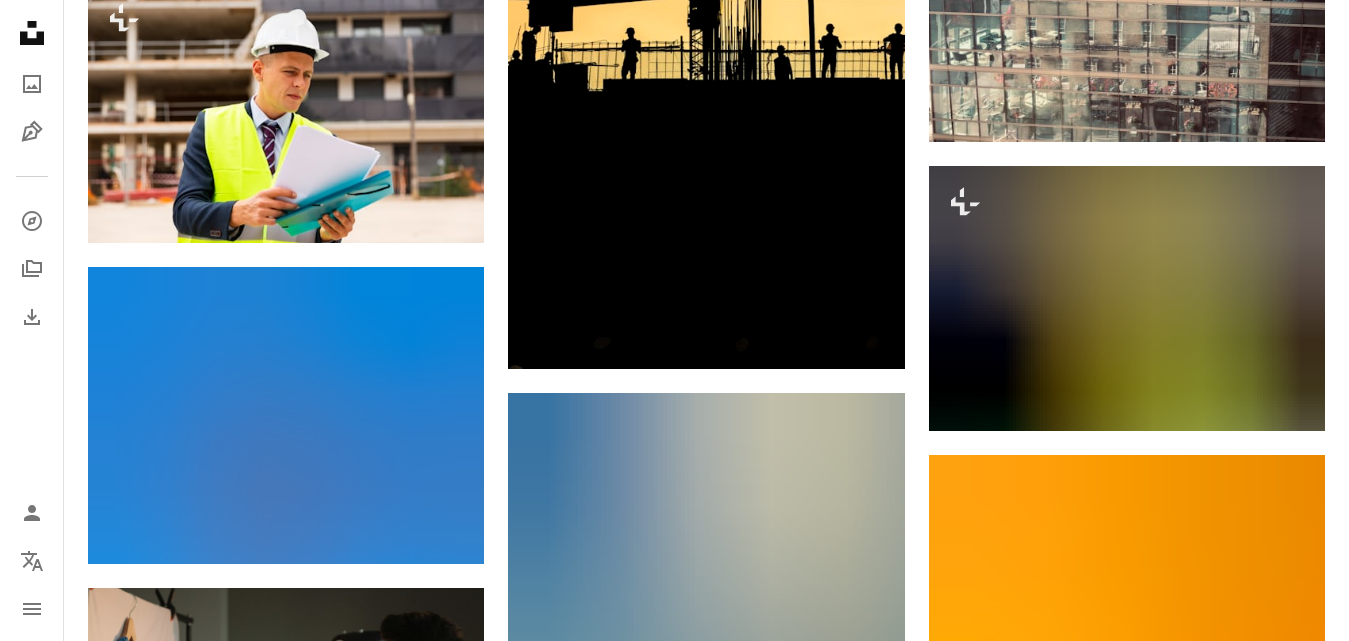 scroll, scrollTop: 4286, scrollLeft: 0, axis: vertical 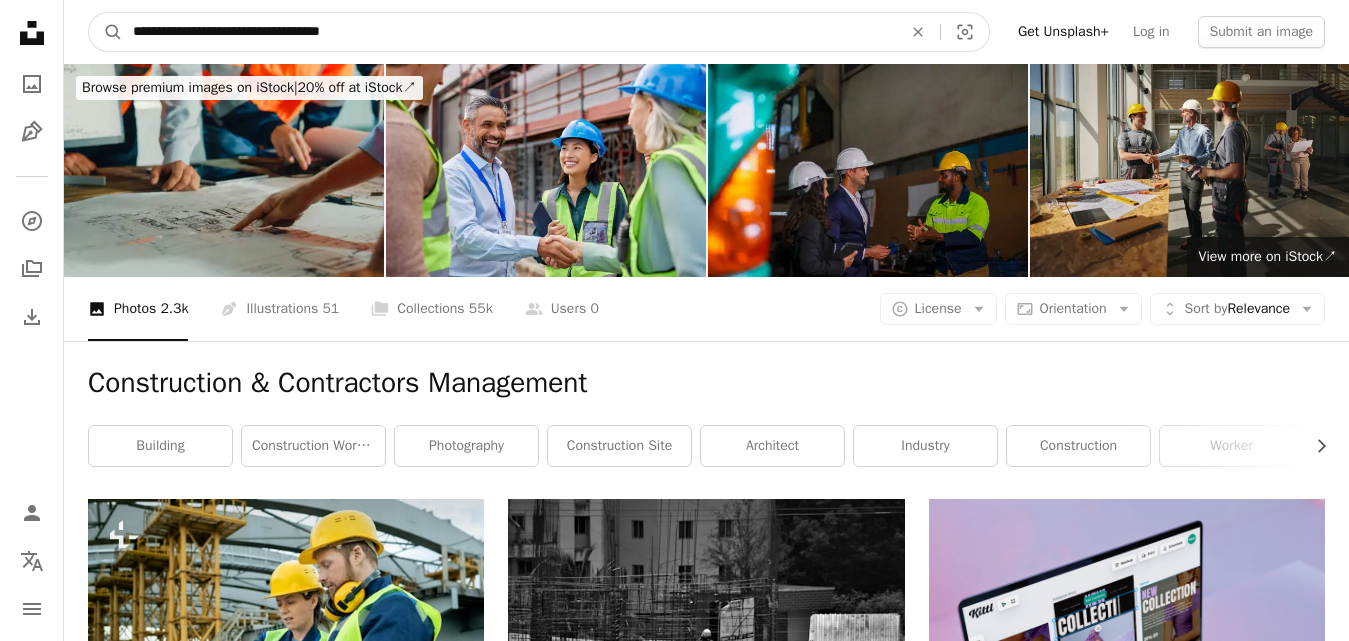 click on "**********" at bounding box center (509, 32) 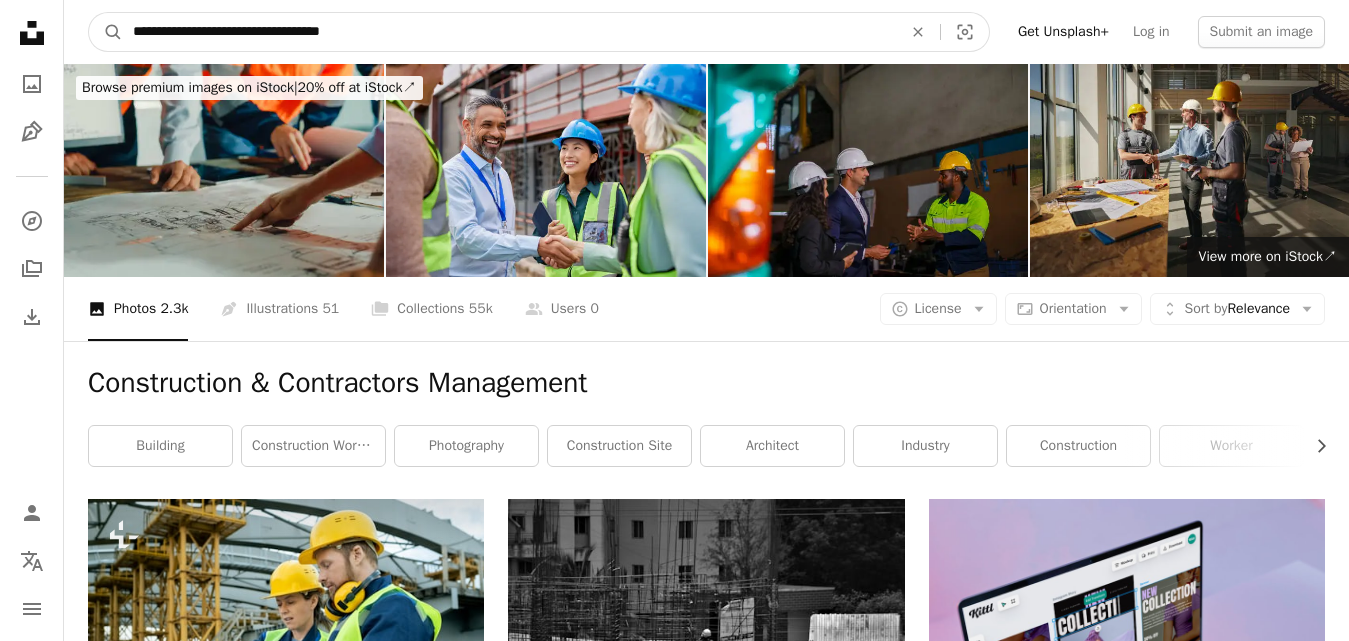 paste on "******" 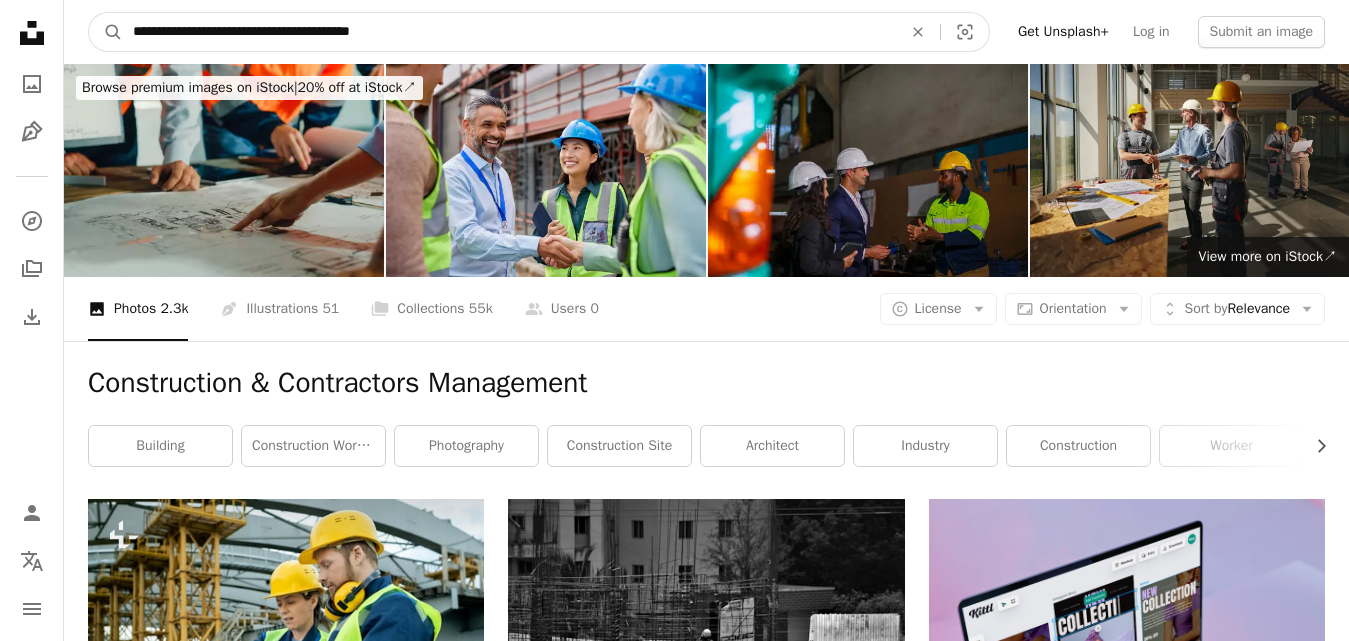 type on "**********" 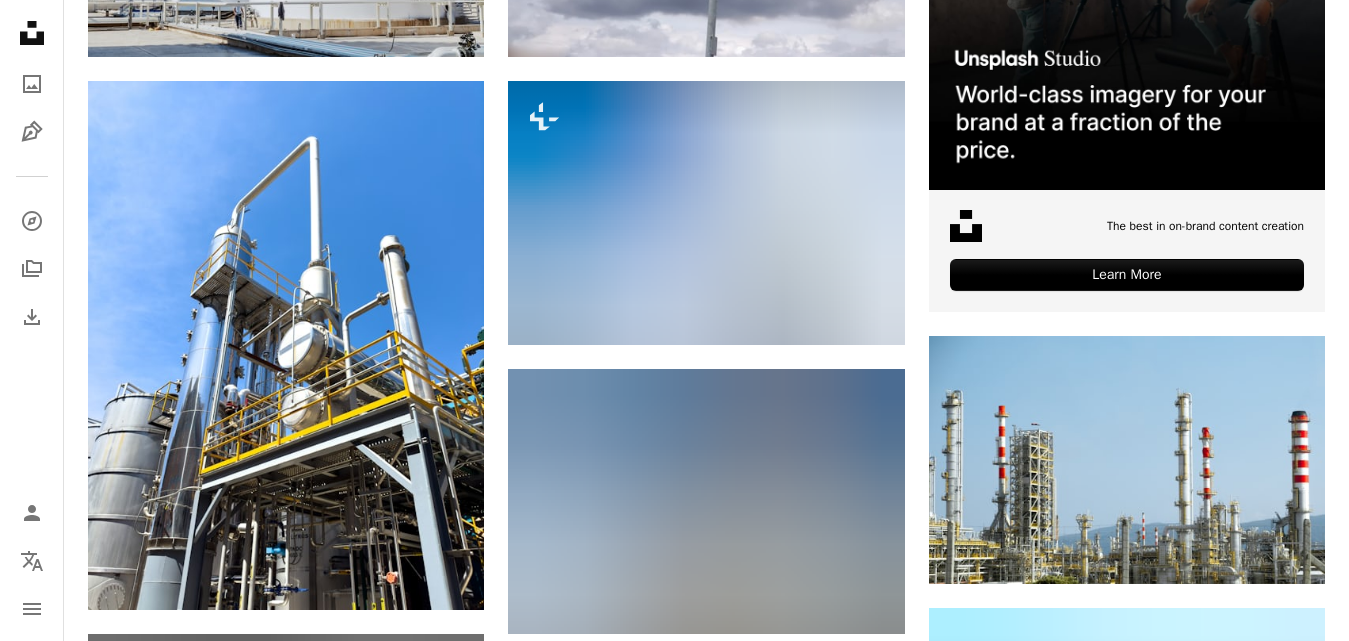 scroll, scrollTop: 699, scrollLeft: 0, axis: vertical 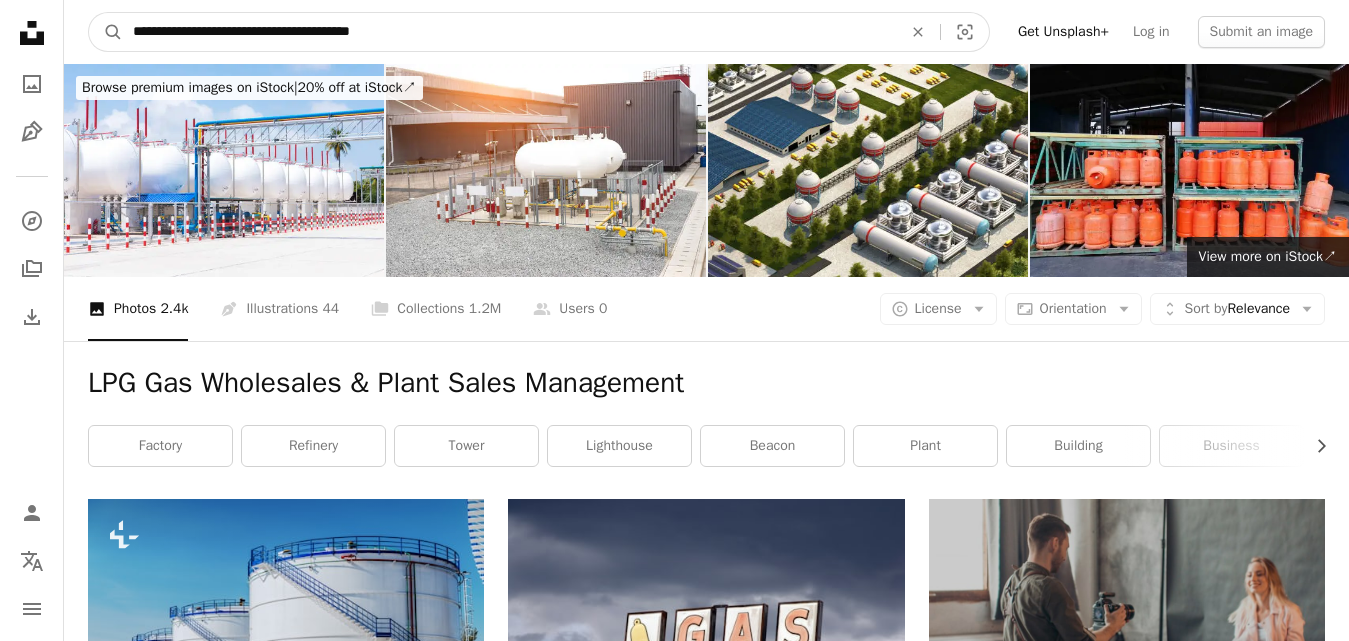 drag, startPoint x: 770, startPoint y: 26, endPoint x: 38, endPoint y: 34, distance: 732.0437 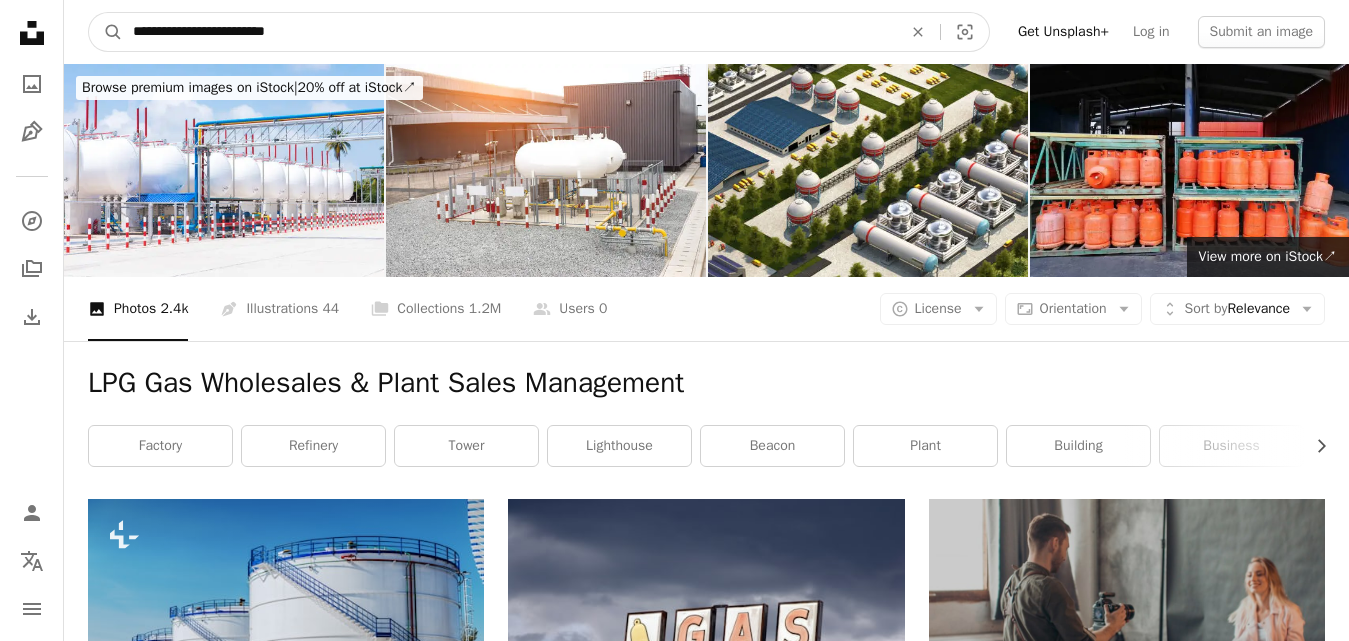 type on "**********" 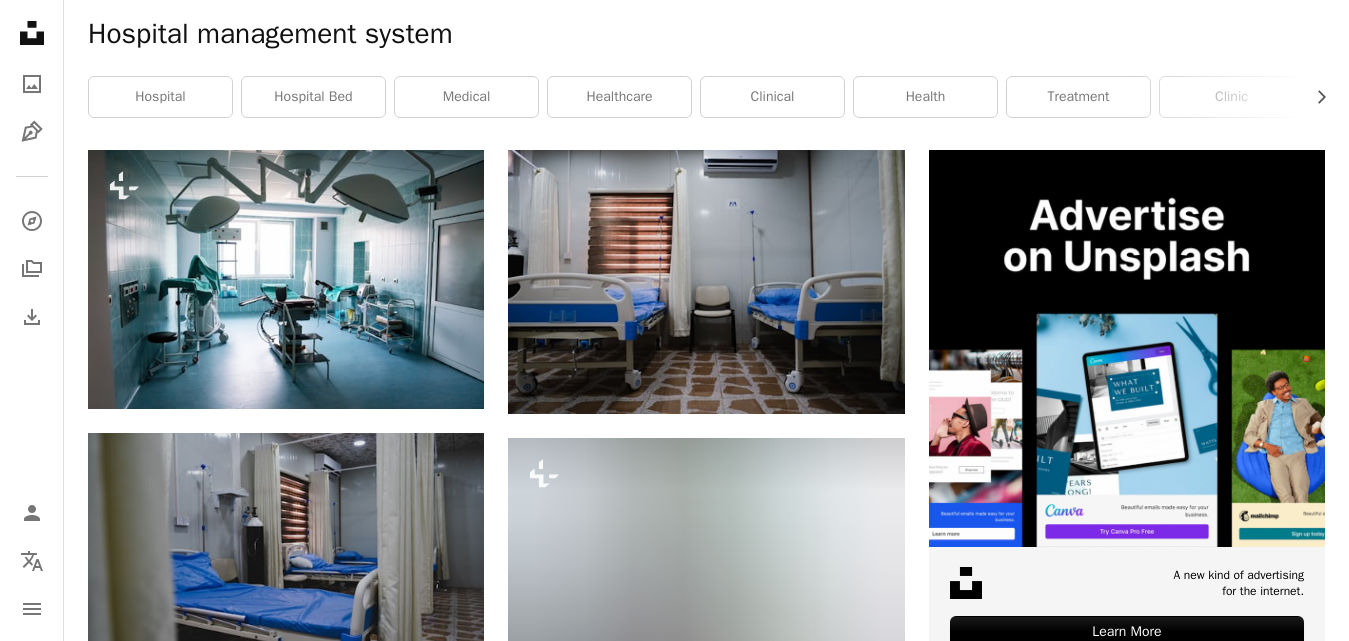 scroll, scrollTop: 0, scrollLeft: 0, axis: both 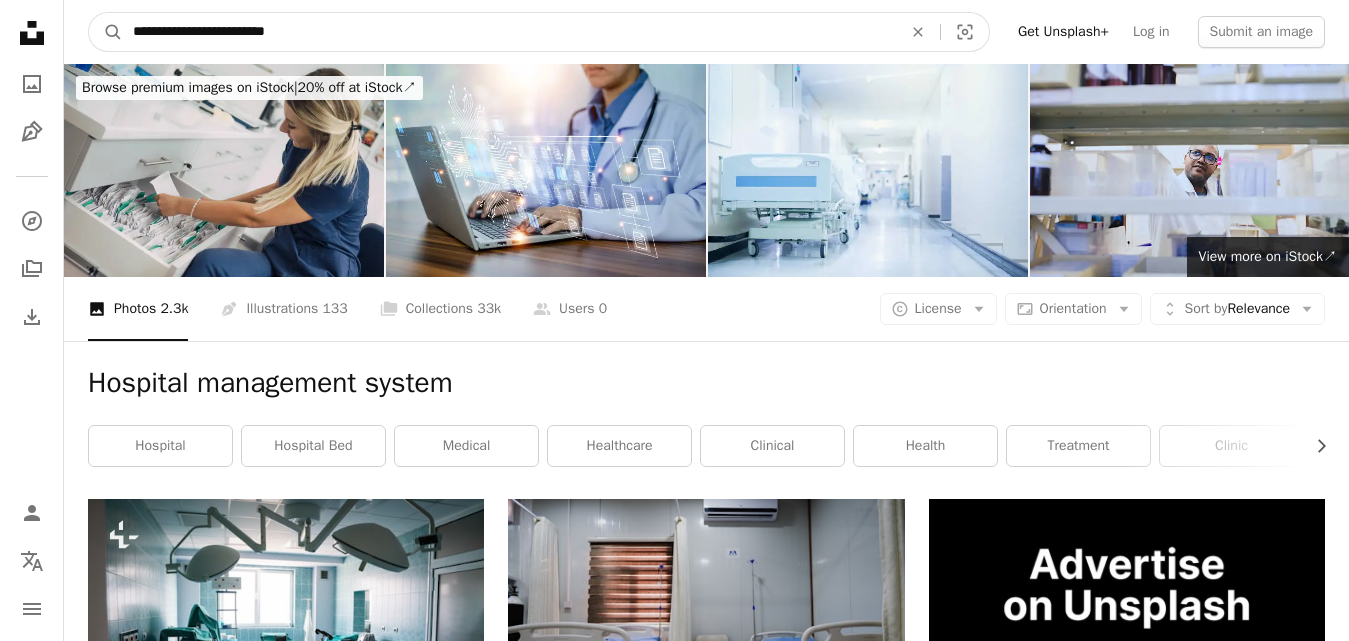 click on "**********" at bounding box center (509, 32) 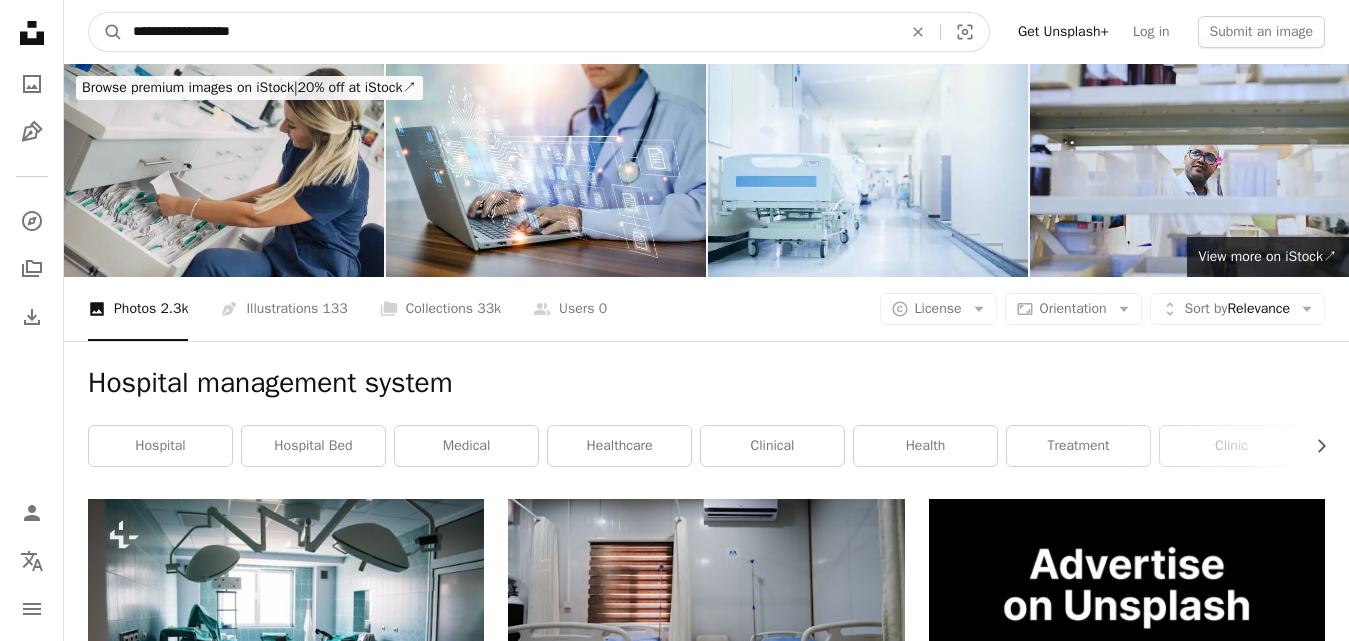 type on "**********" 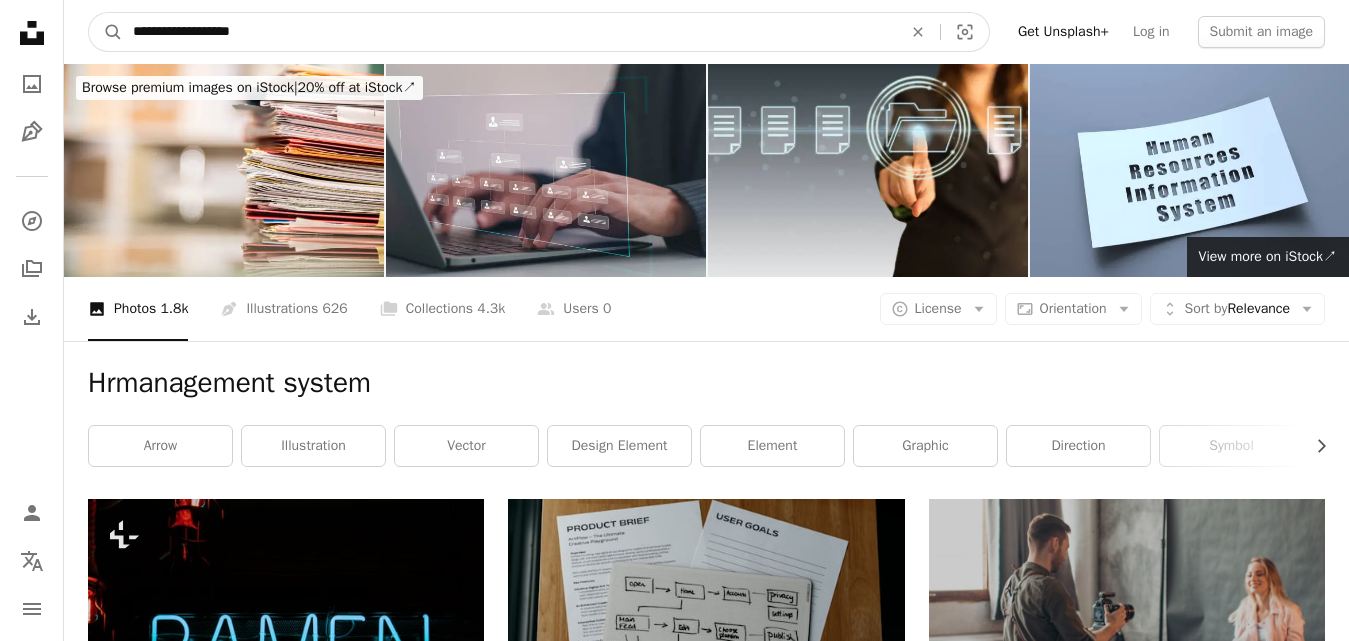 click on "**********" at bounding box center (509, 32) 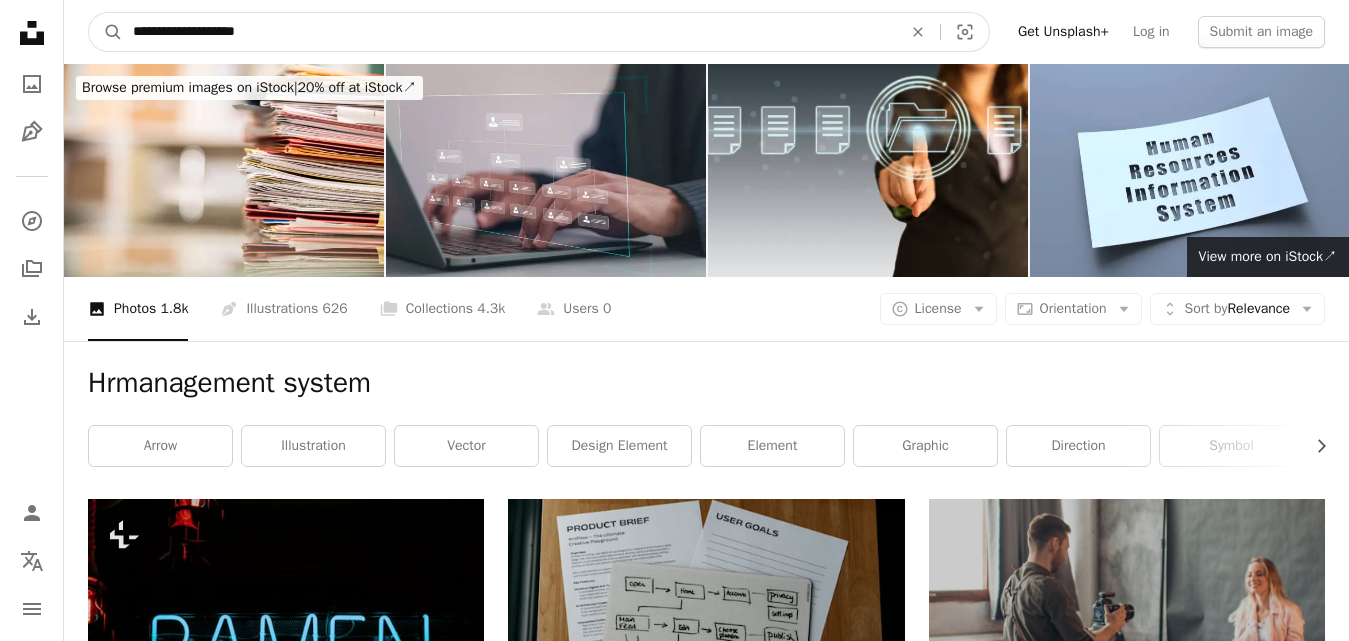 type on "**********" 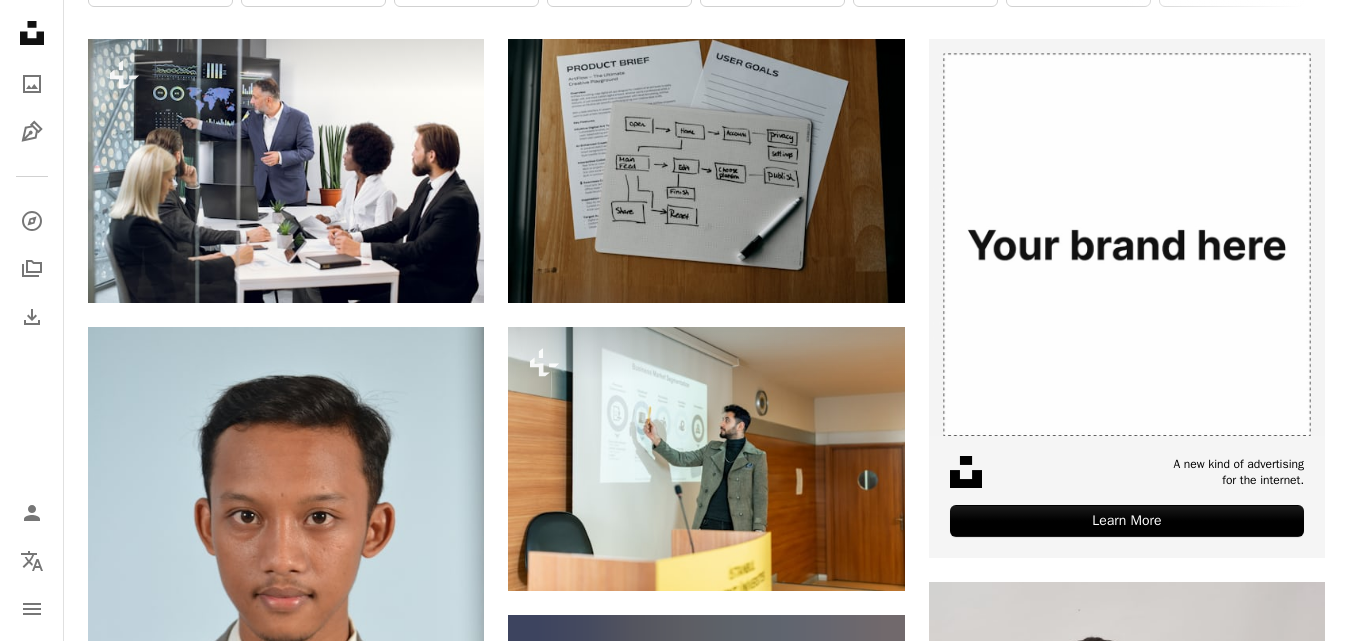 scroll, scrollTop: 0, scrollLeft: 0, axis: both 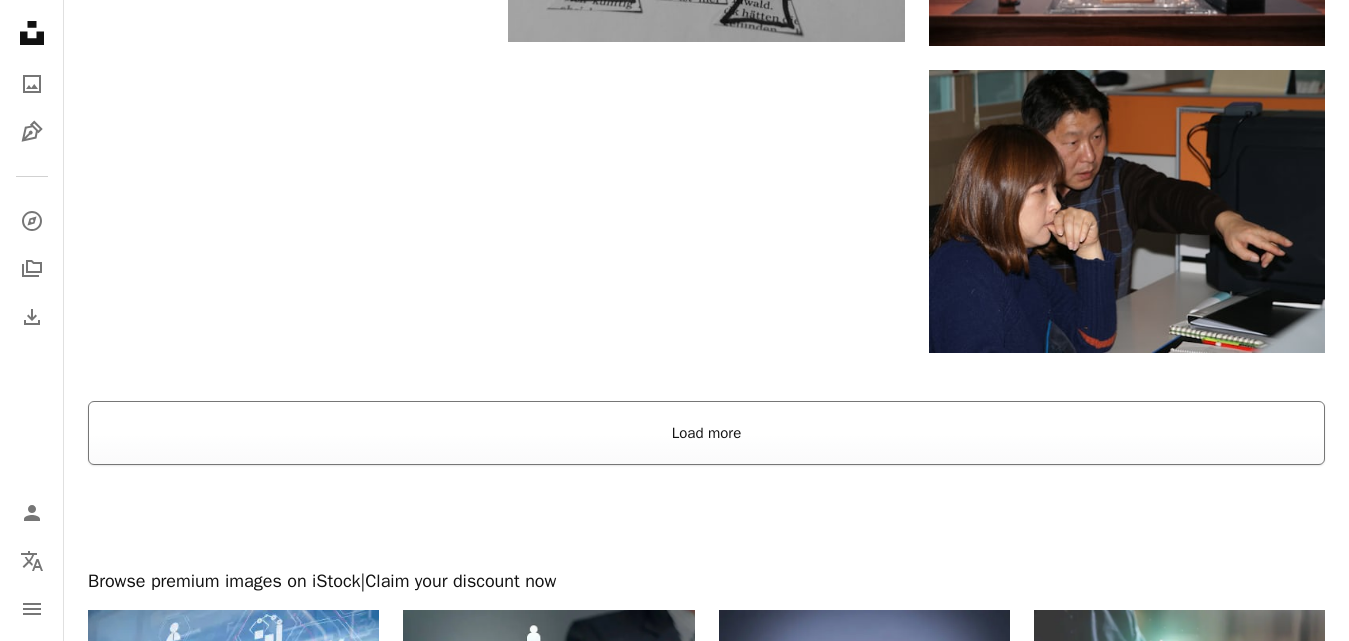 click on "Load more" at bounding box center (706, 433) 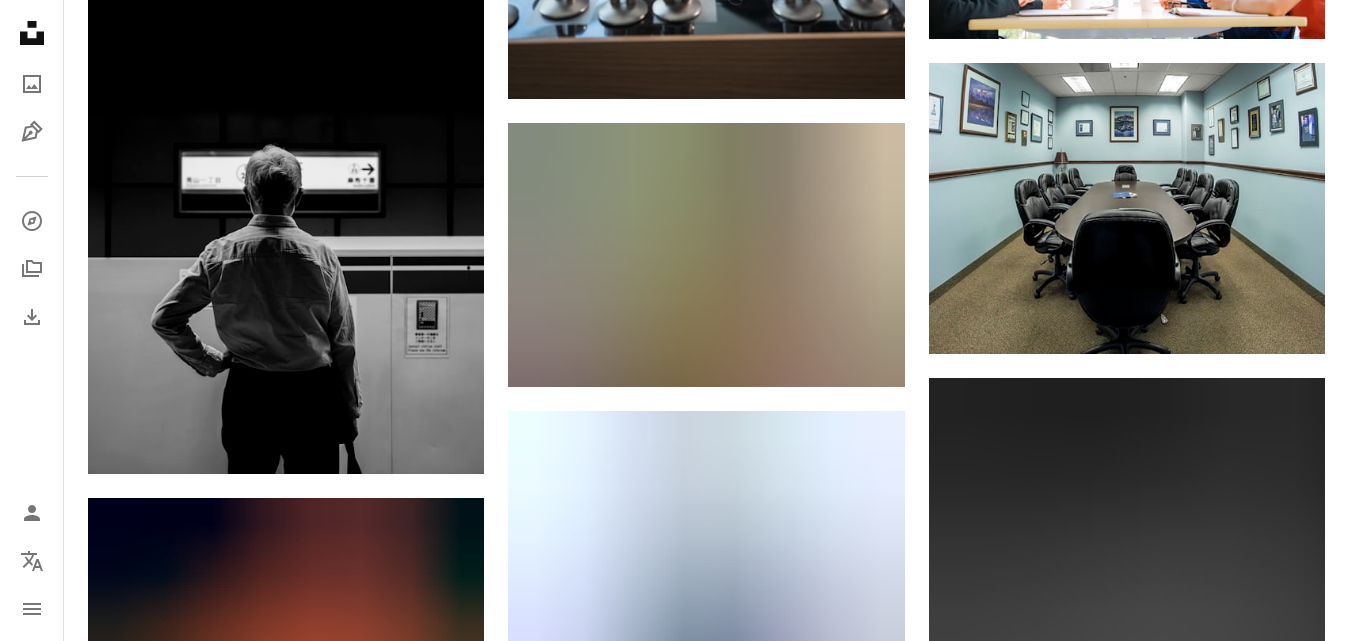 scroll, scrollTop: 4541, scrollLeft: 0, axis: vertical 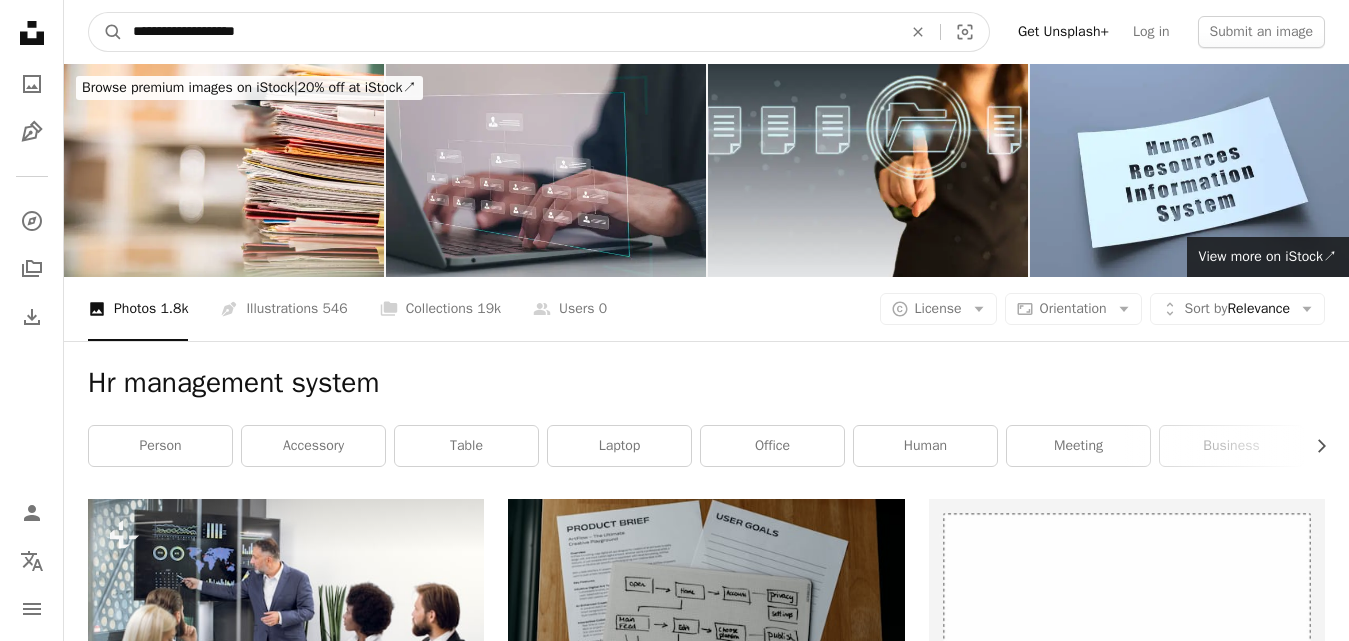 click on "**********" at bounding box center [509, 32] 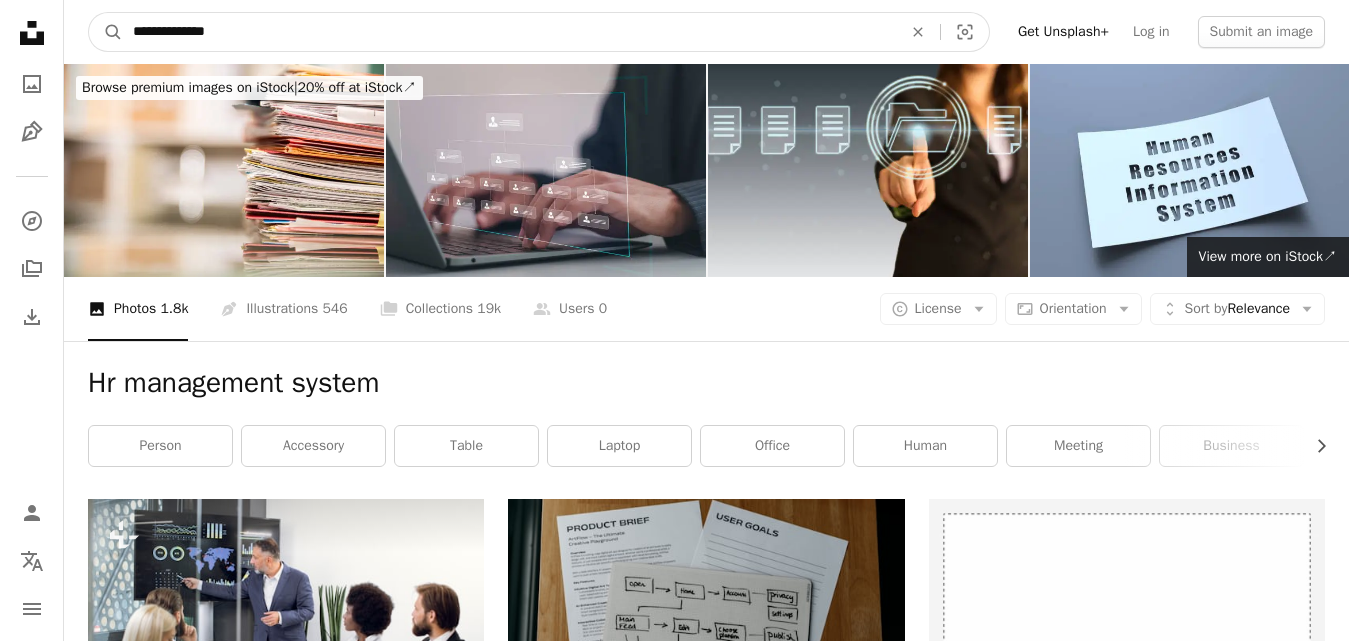 type on "**********" 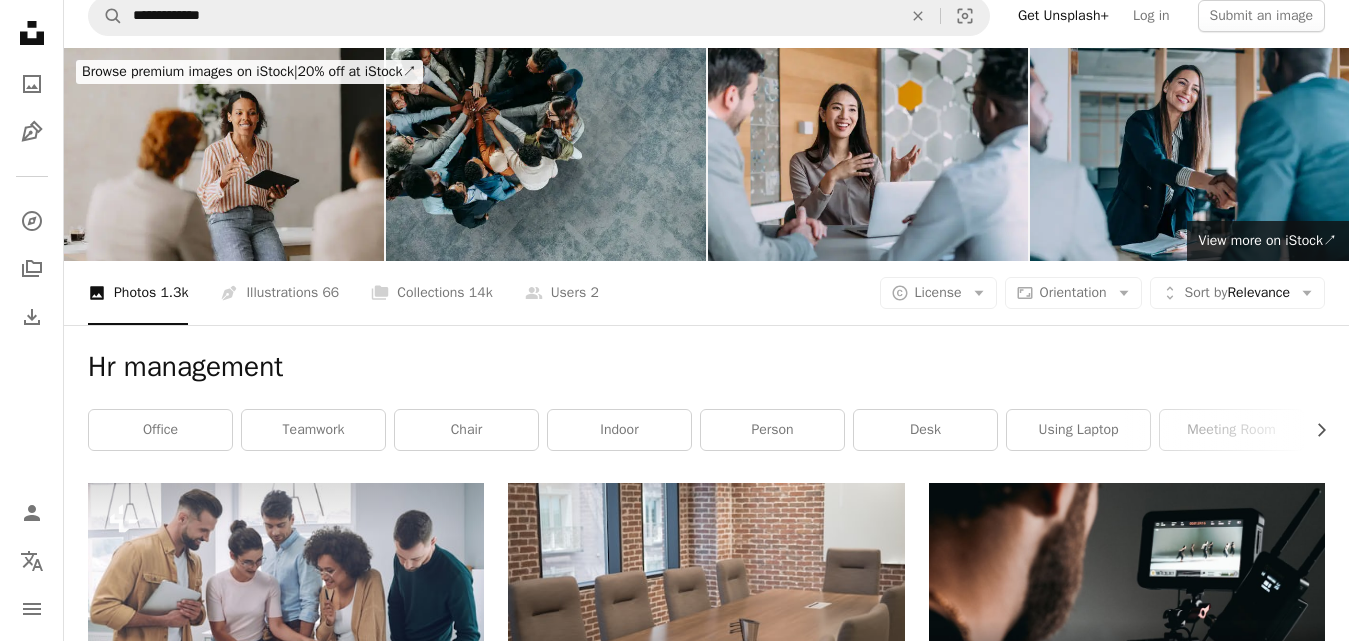 scroll, scrollTop: 0, scrollLeft: 0, axis: both 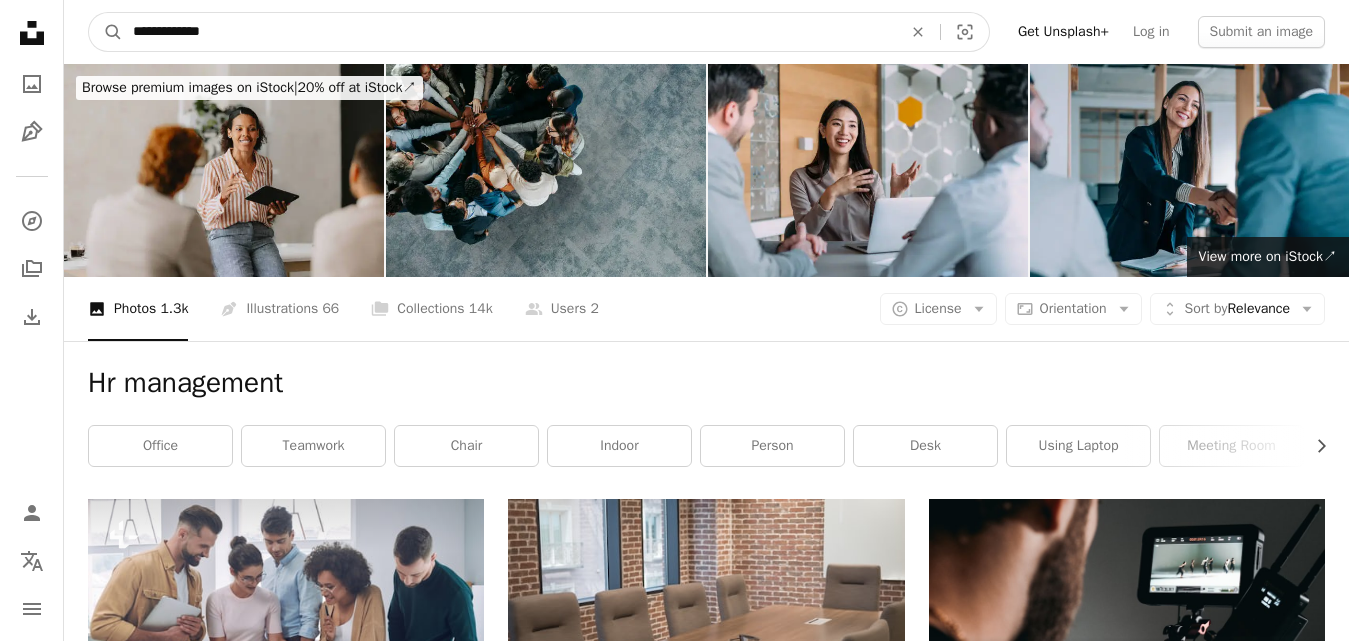 click on "**********" at bounding box center [509, 32] 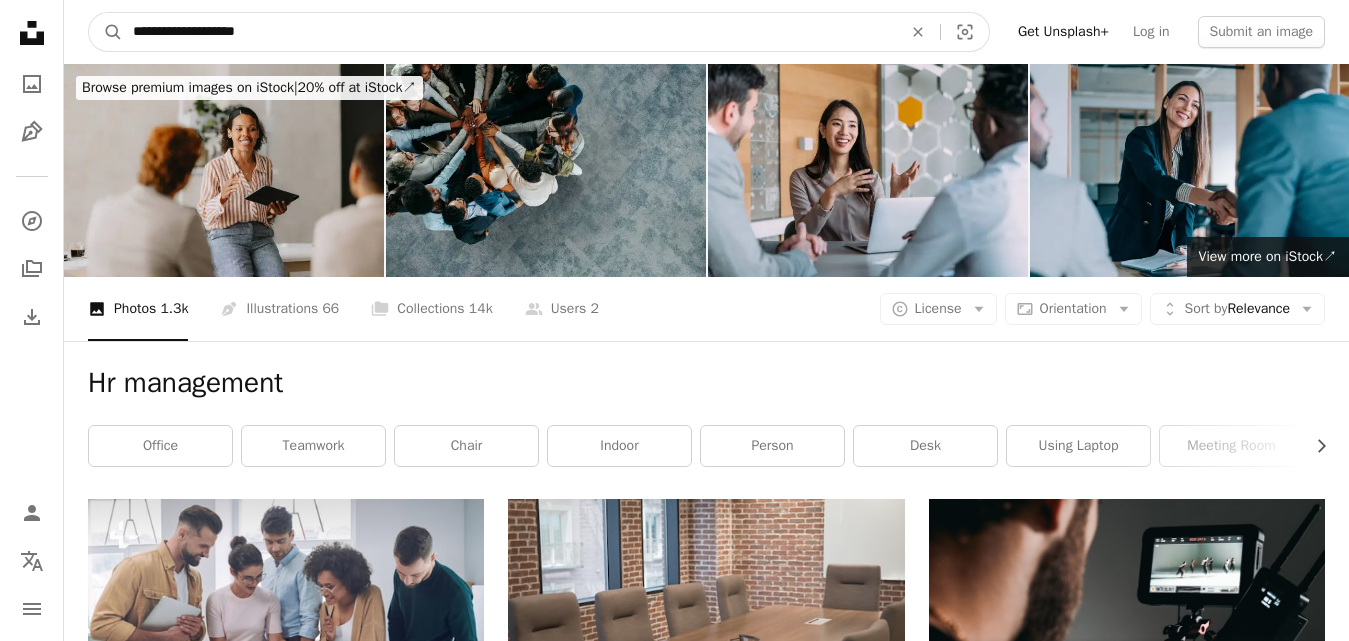 type on "**********" 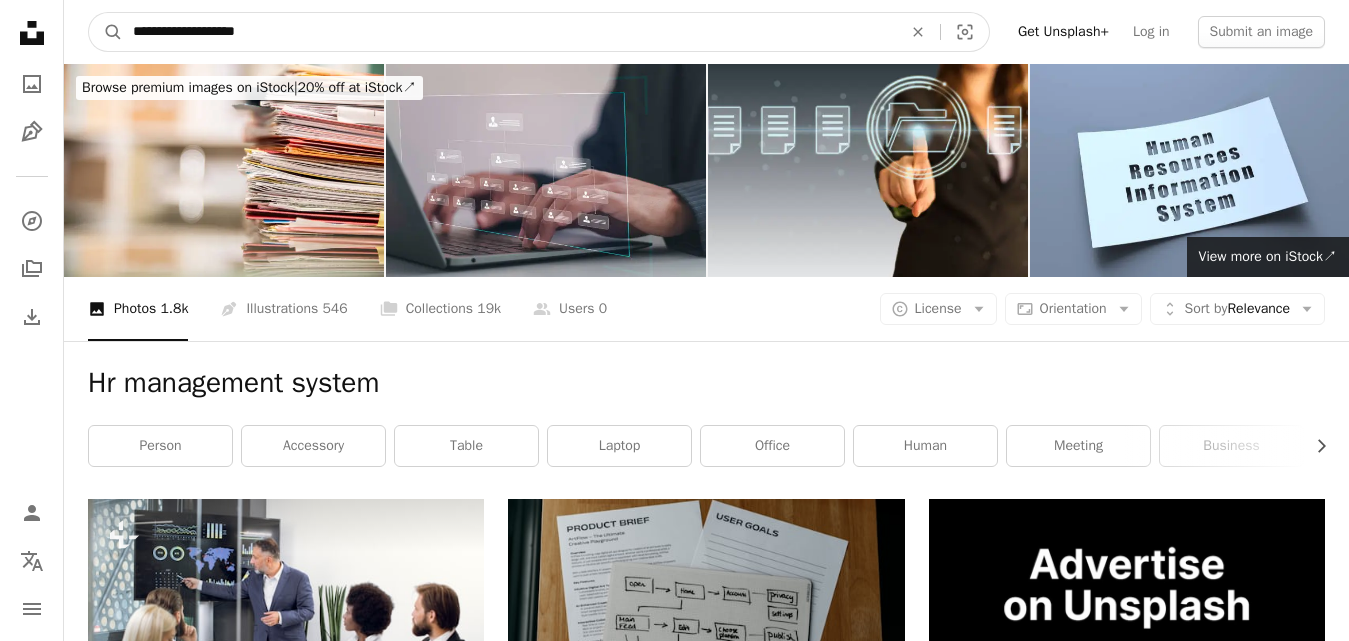 click on "**********" at bounding box center (509, 32) 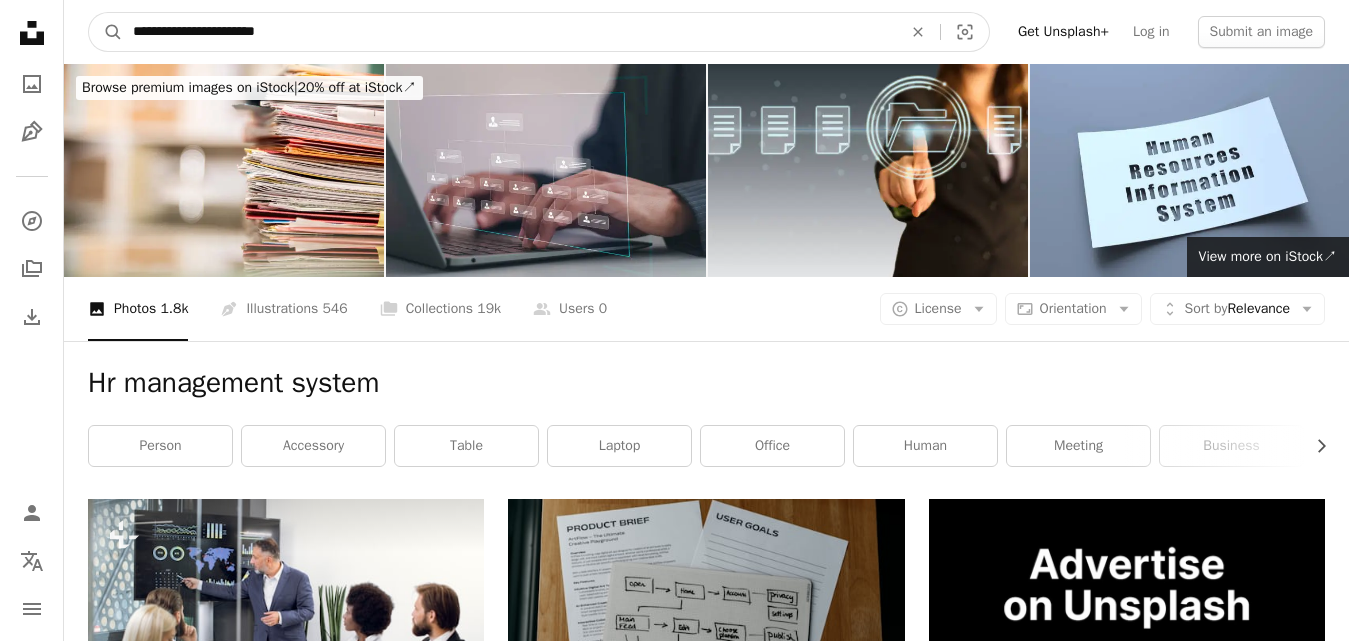 type on "**********" 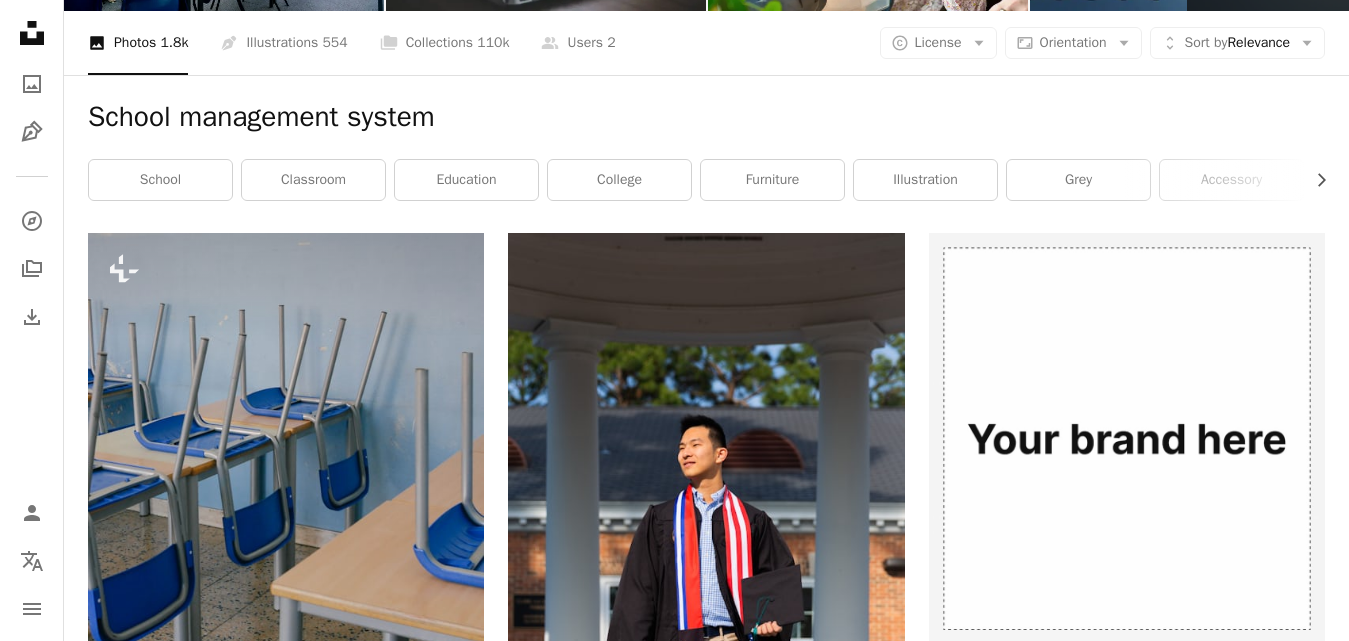 scroll, scrollTop: 7, scrollLeft: 0, axis: vertical 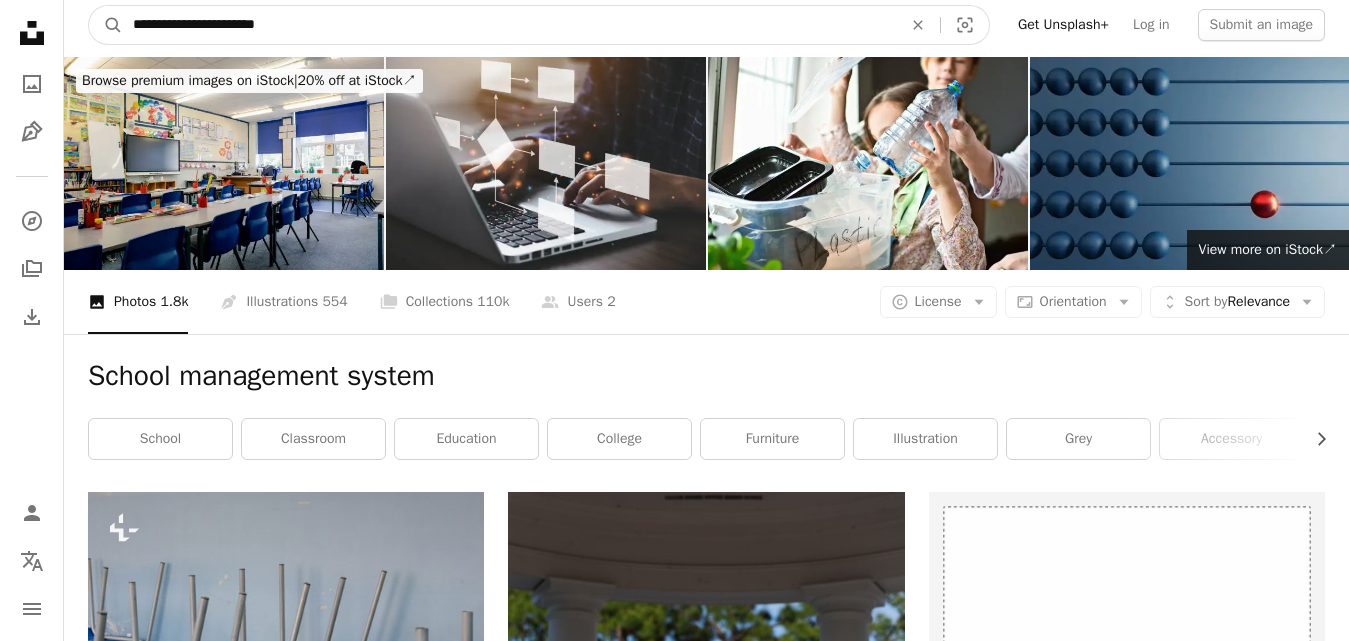 click on "**********" at bounding box center (509, 25) 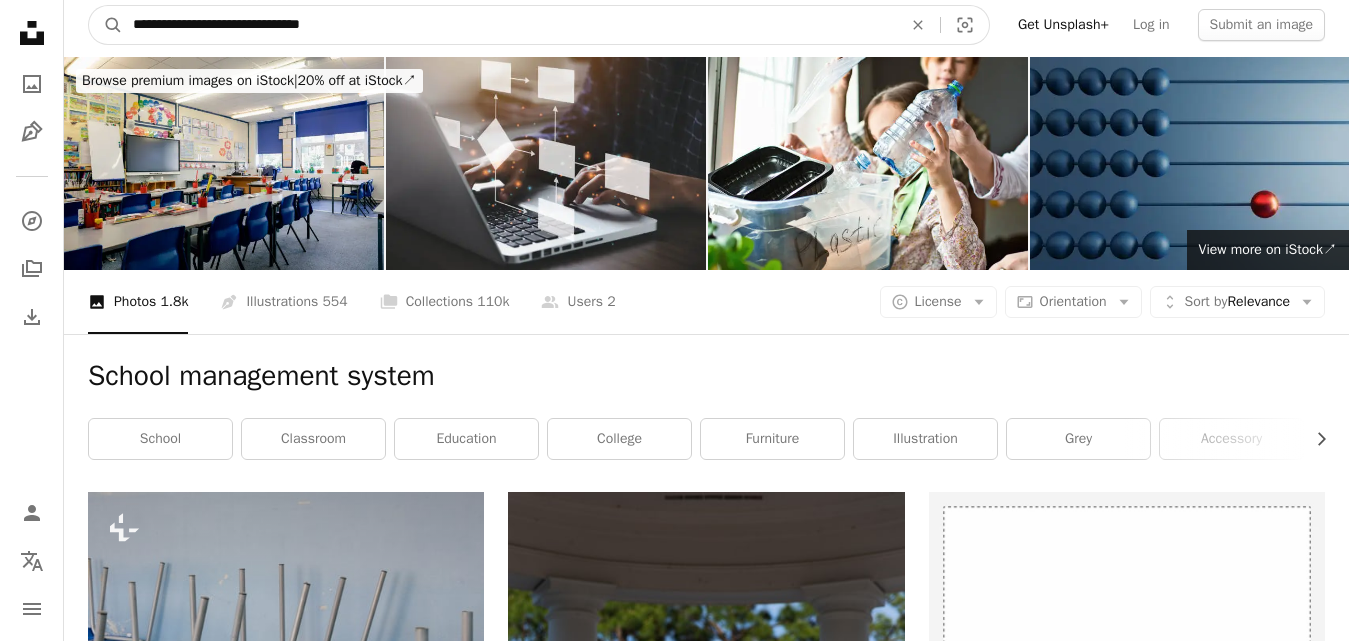 type on "**********" 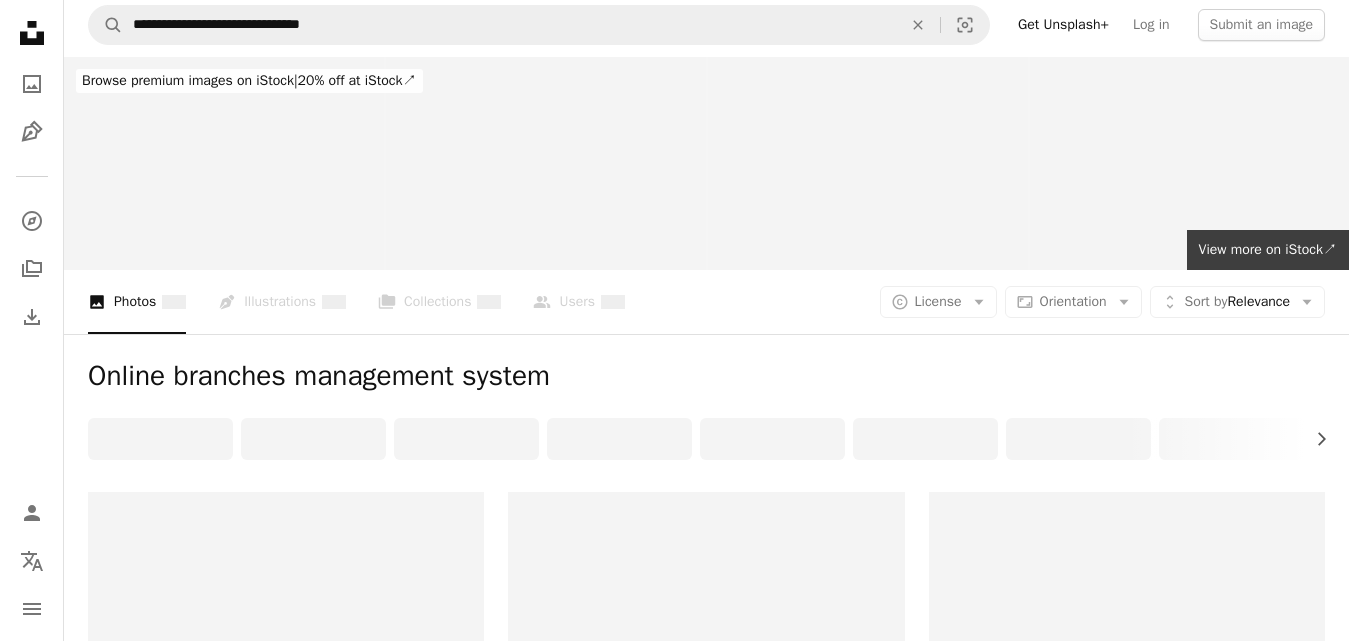 scroll, scrollTop: 0, scrollLeft: 0, axis: both 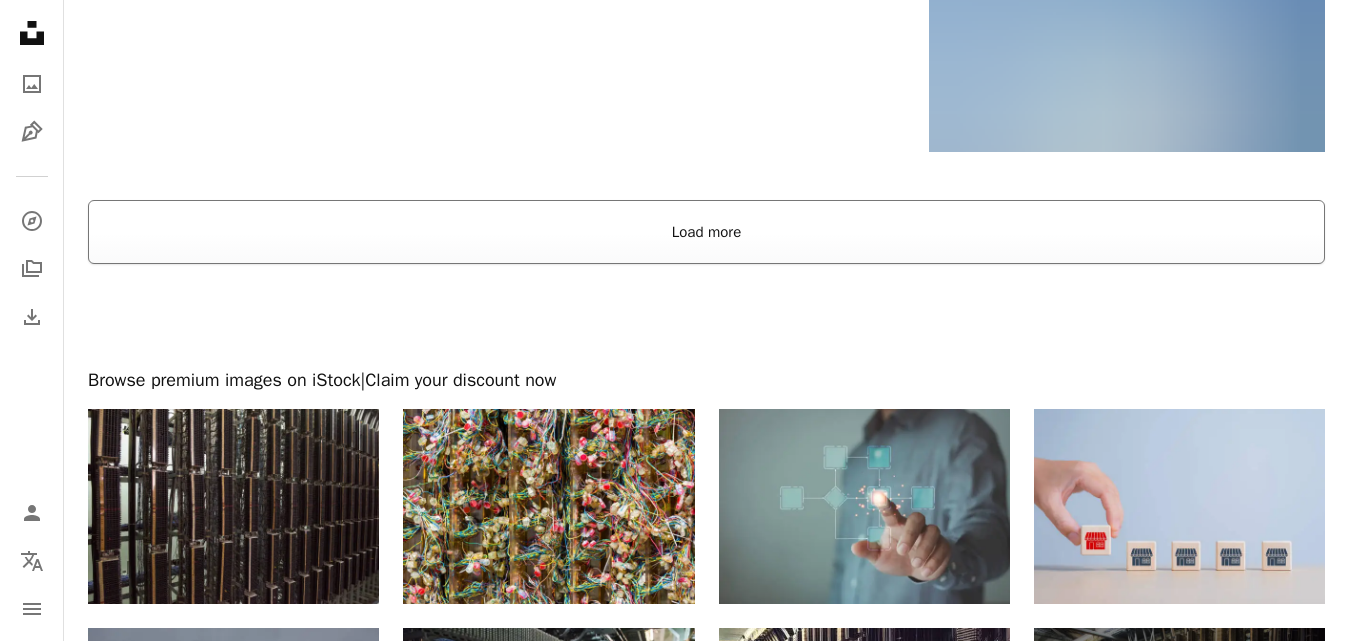 click on "Load more" at bounding box center [706, 232] 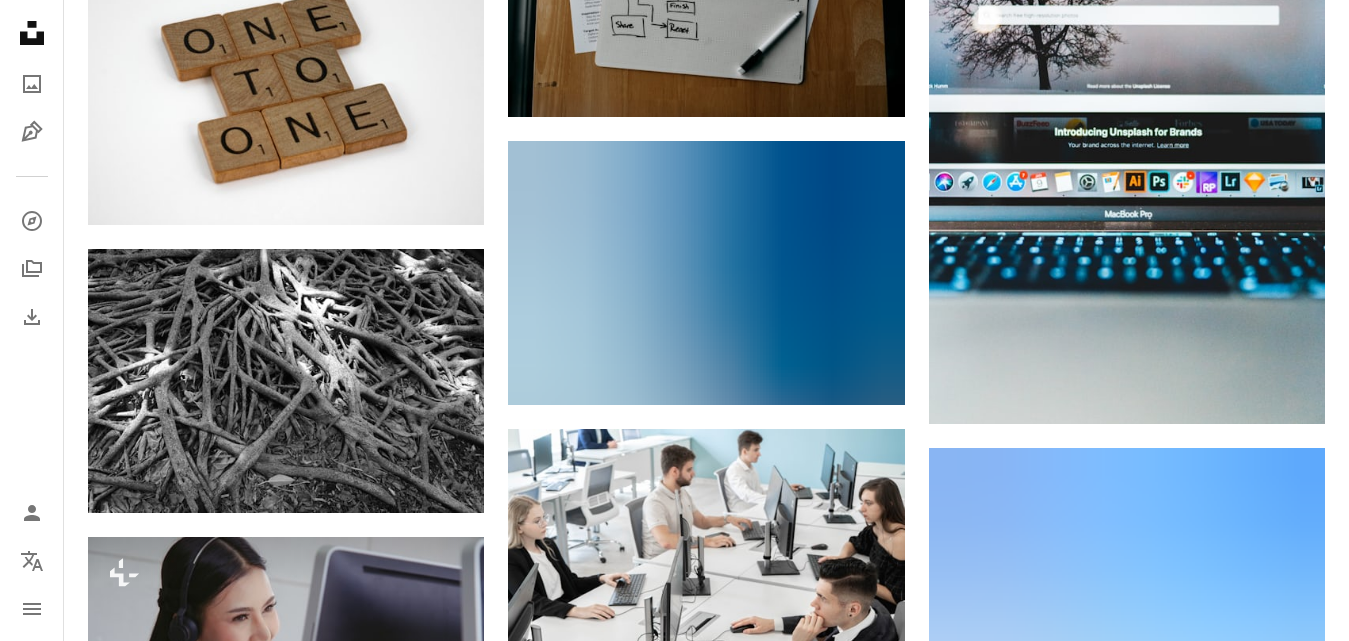 scroll, scrollTop: 7539, scrollLeft: 0, axis: vertical 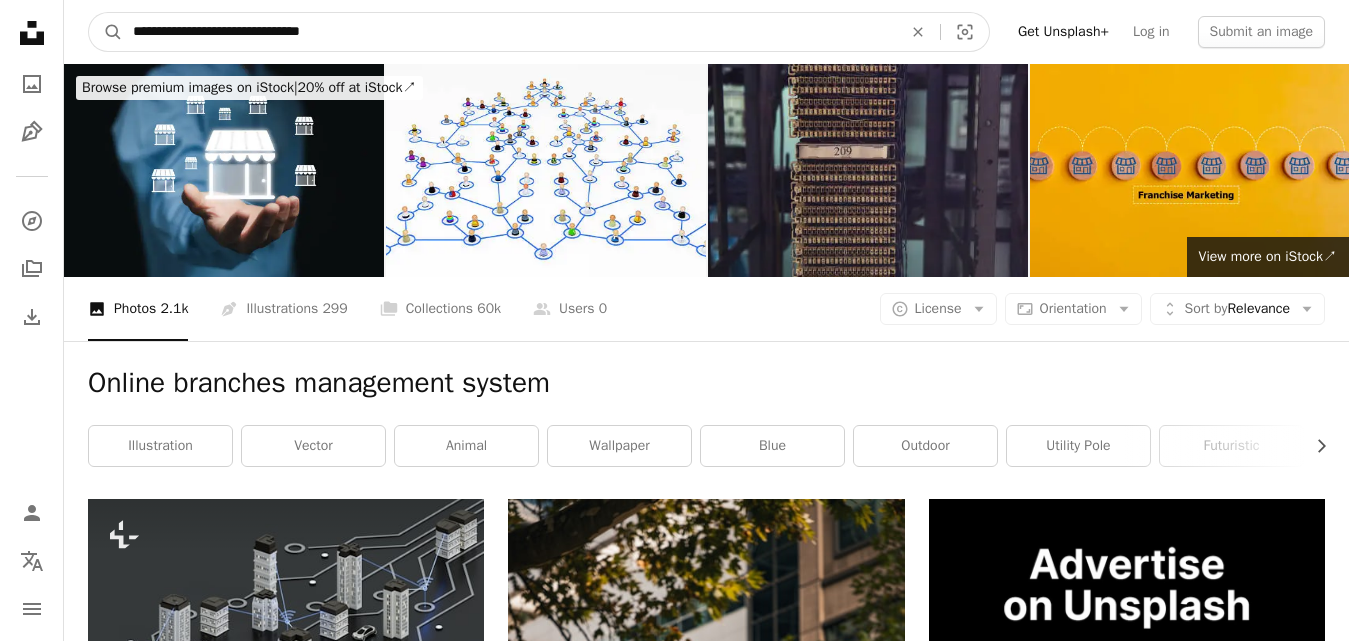 click on "**********" at bounding box center [509, 32] 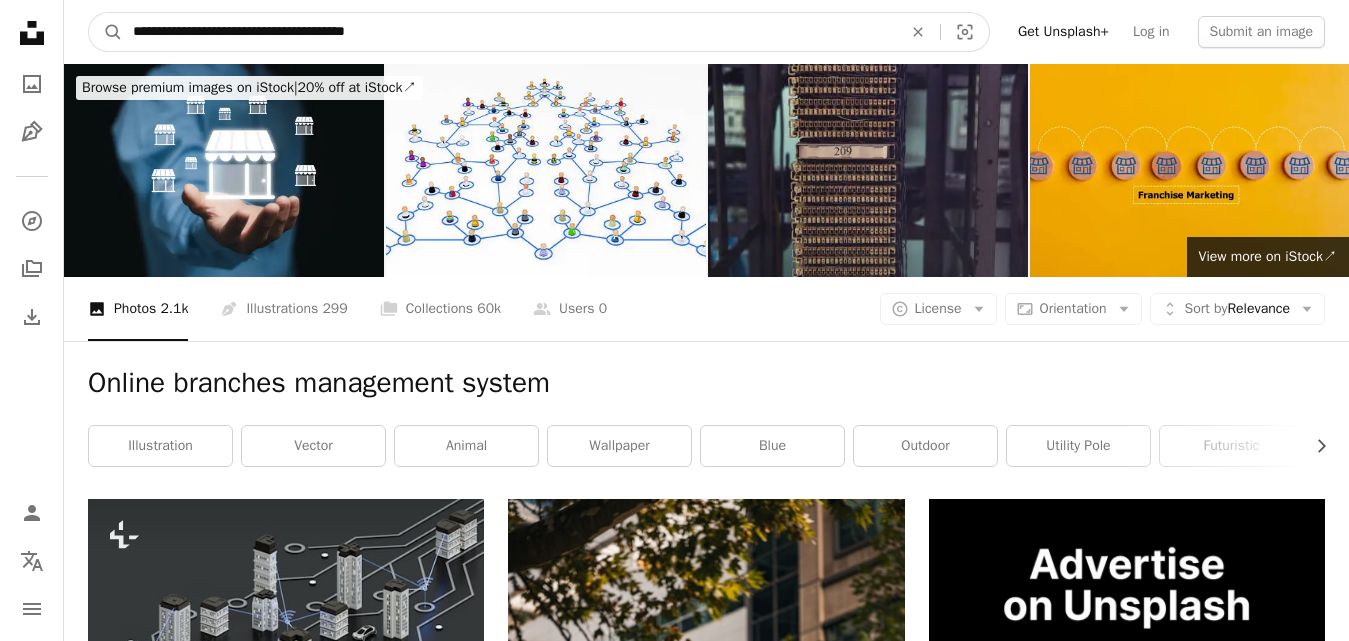 type on "**********" 